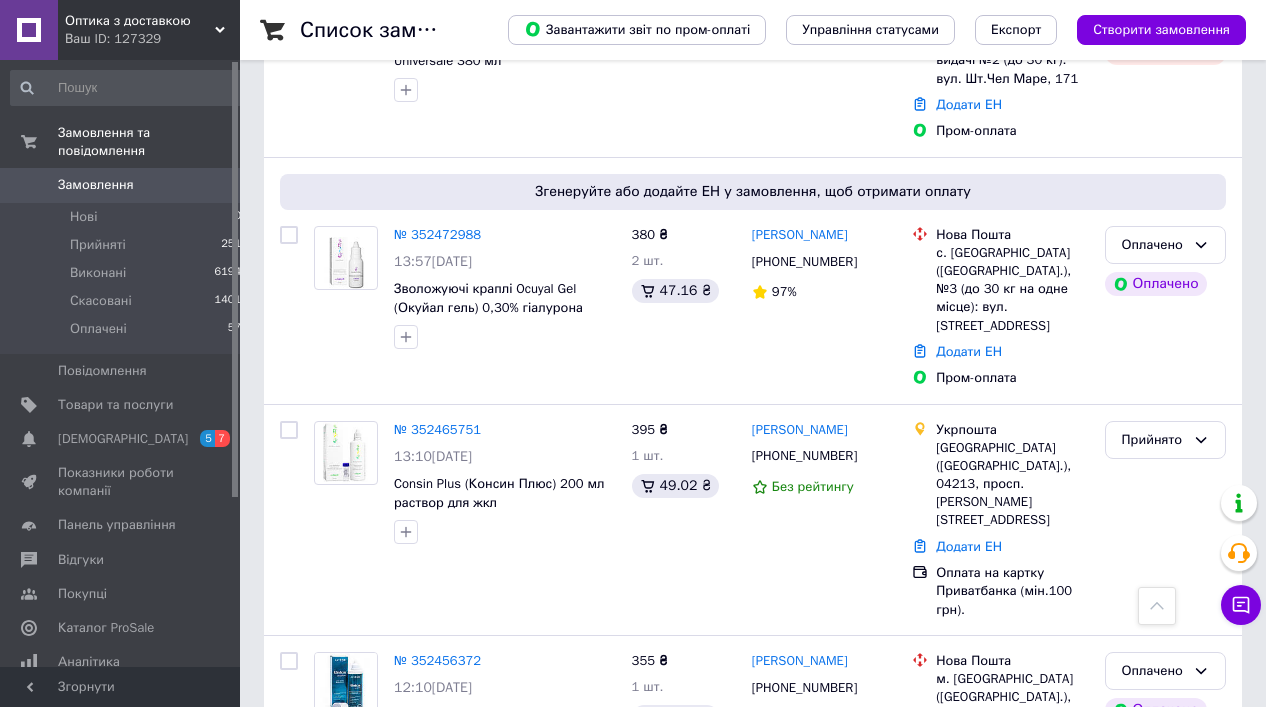 scroll, scrollTop: 1260, scrollLeft: 0, axis: vertical 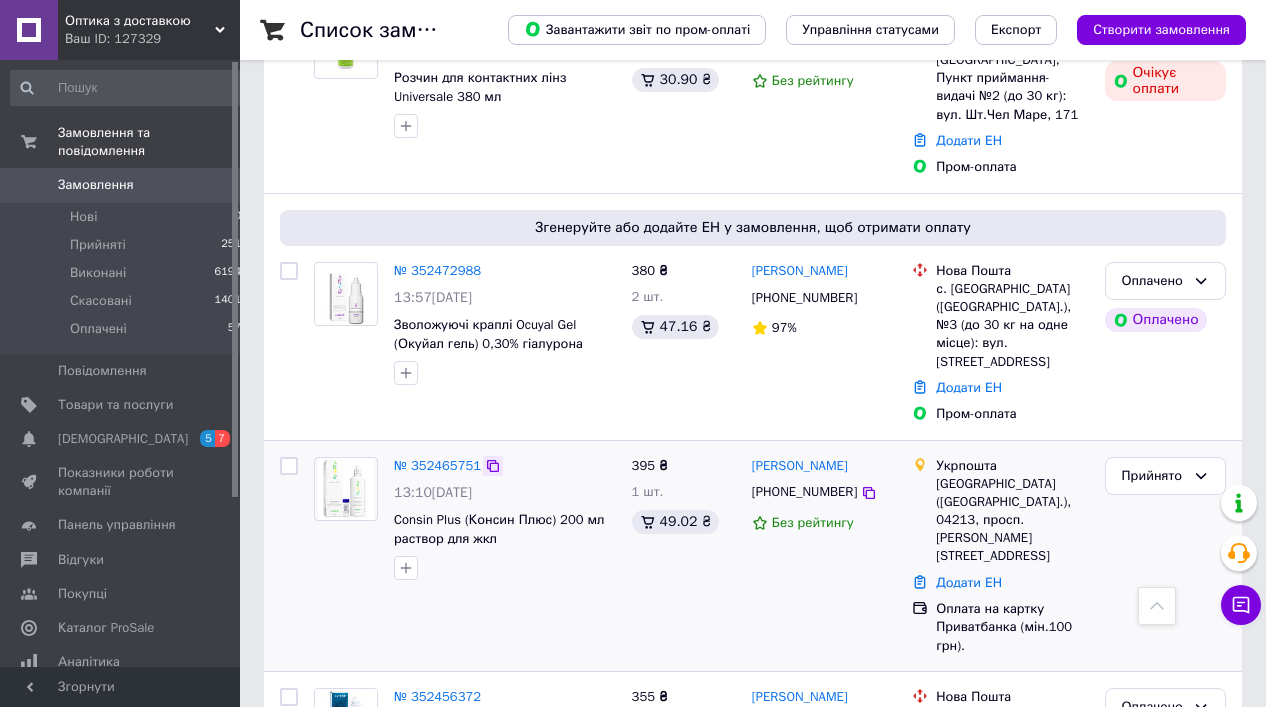 click 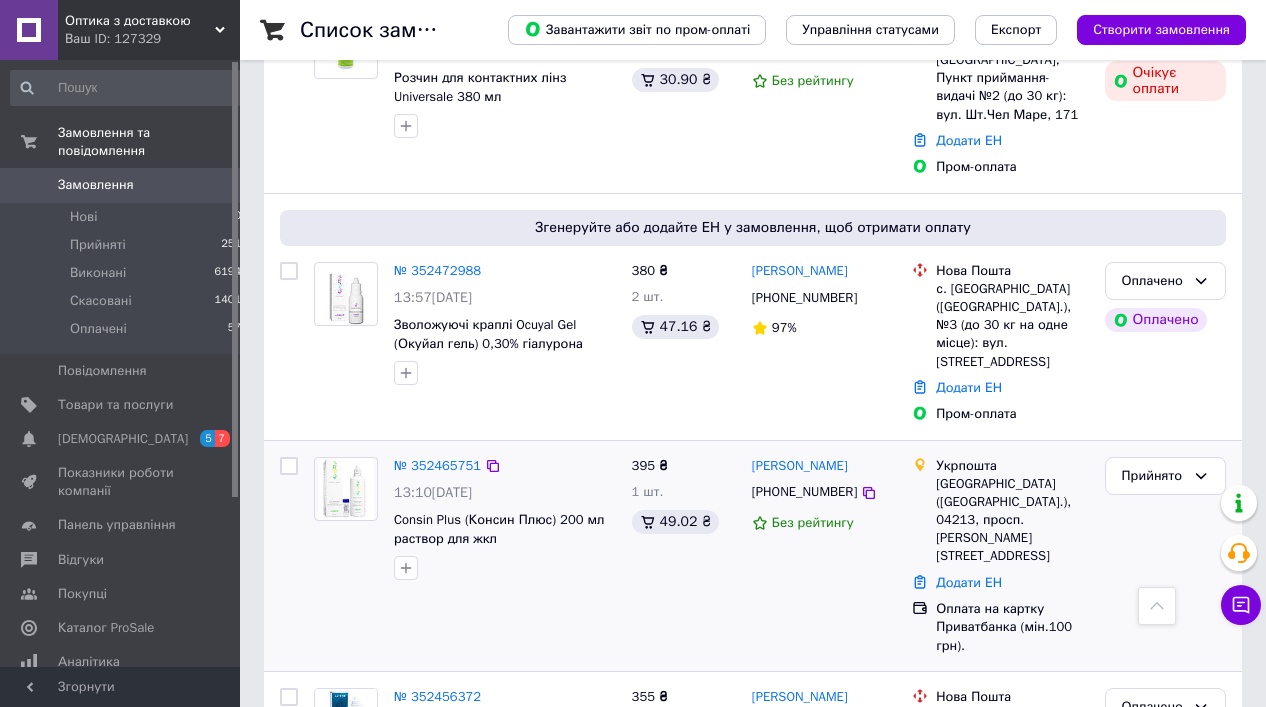 drag, startPoint x: 518, startPoint y: 389, endPoint x: 395, endPoint y: 395, distance: 123.146255 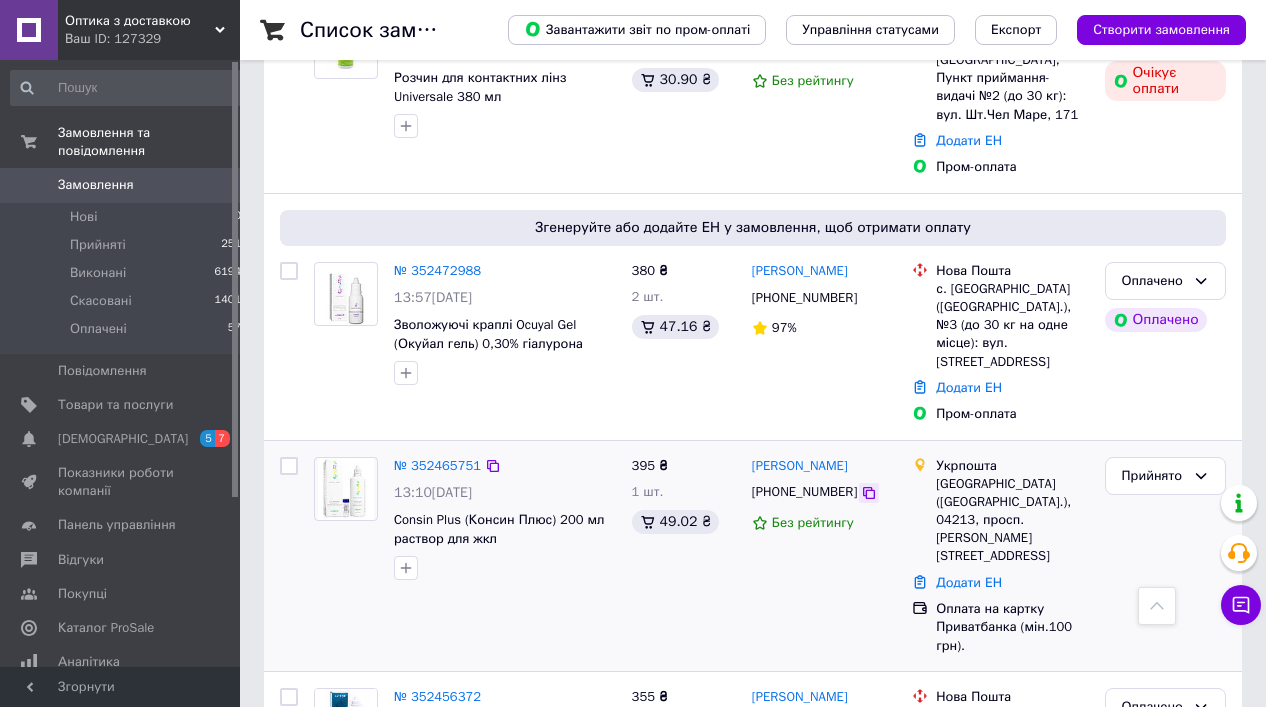 click 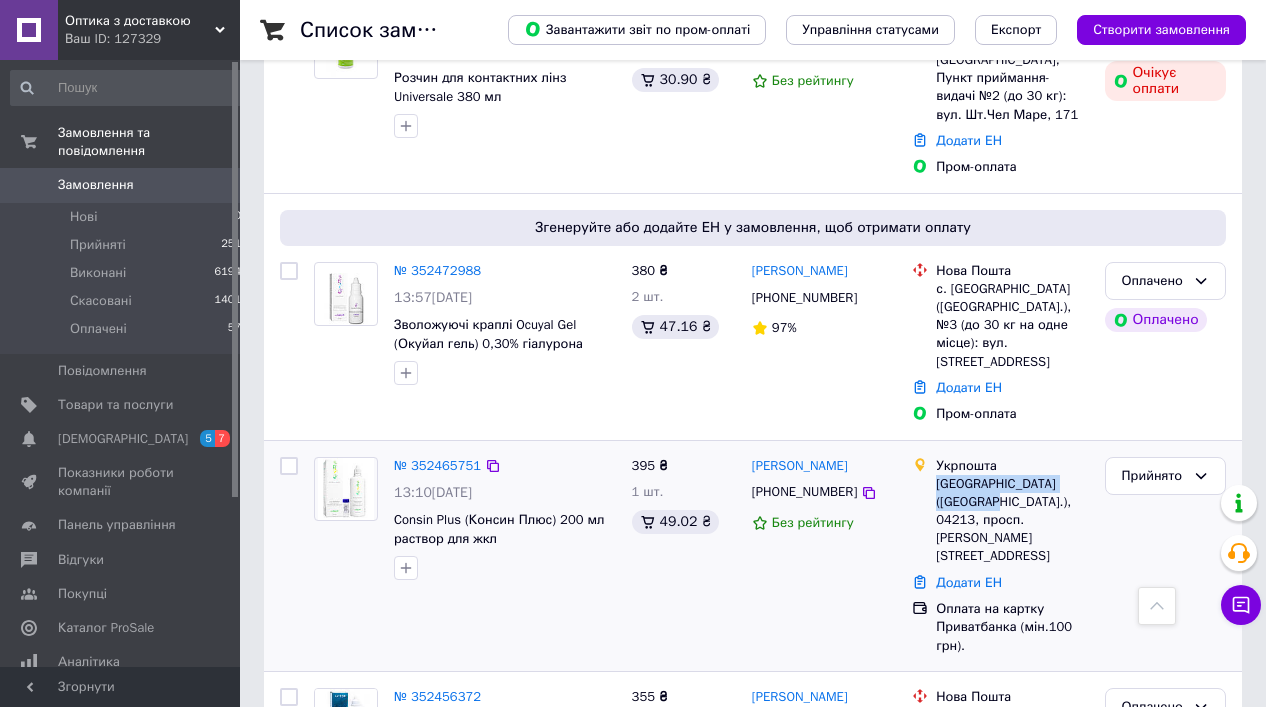 drag, startPoint x: 935, startPoint y: 384, endPoint x: 971, endPoint y: 405, distance: 41.677334 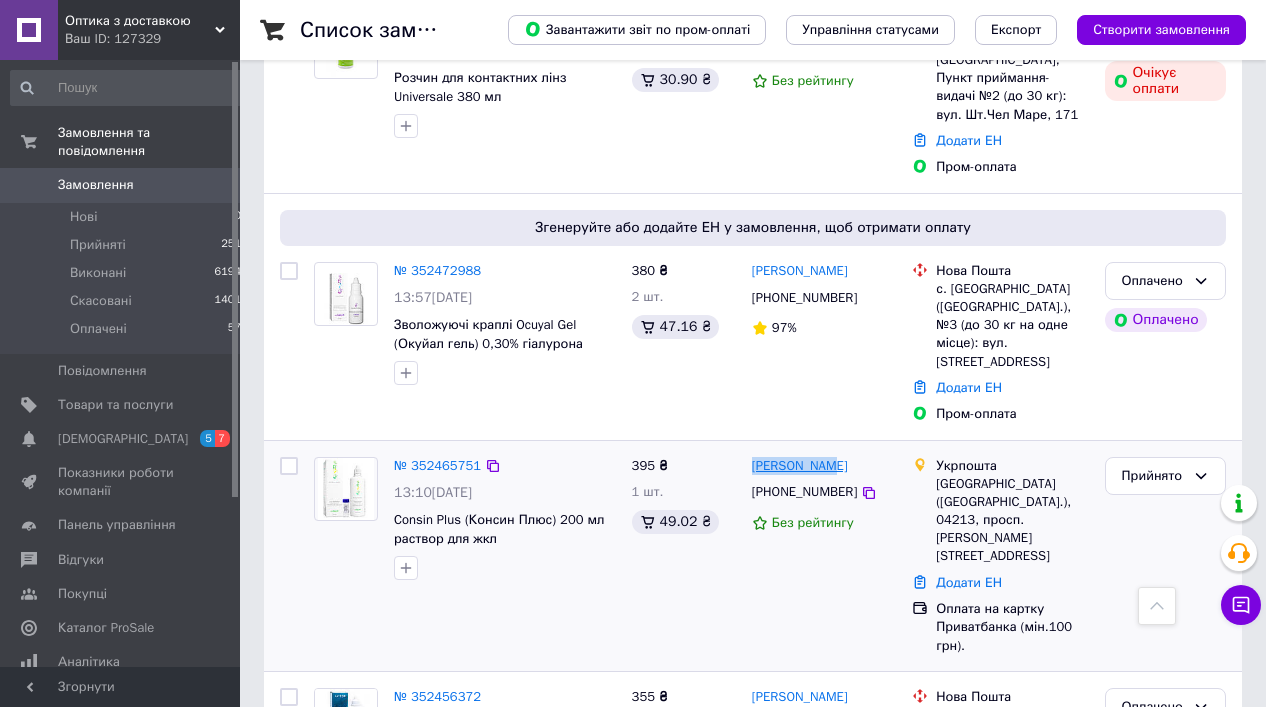 drag, startPoint x: 847, startPoint y: 361, endPoint x: 757, endPoint y: 374, distance: 90.934044 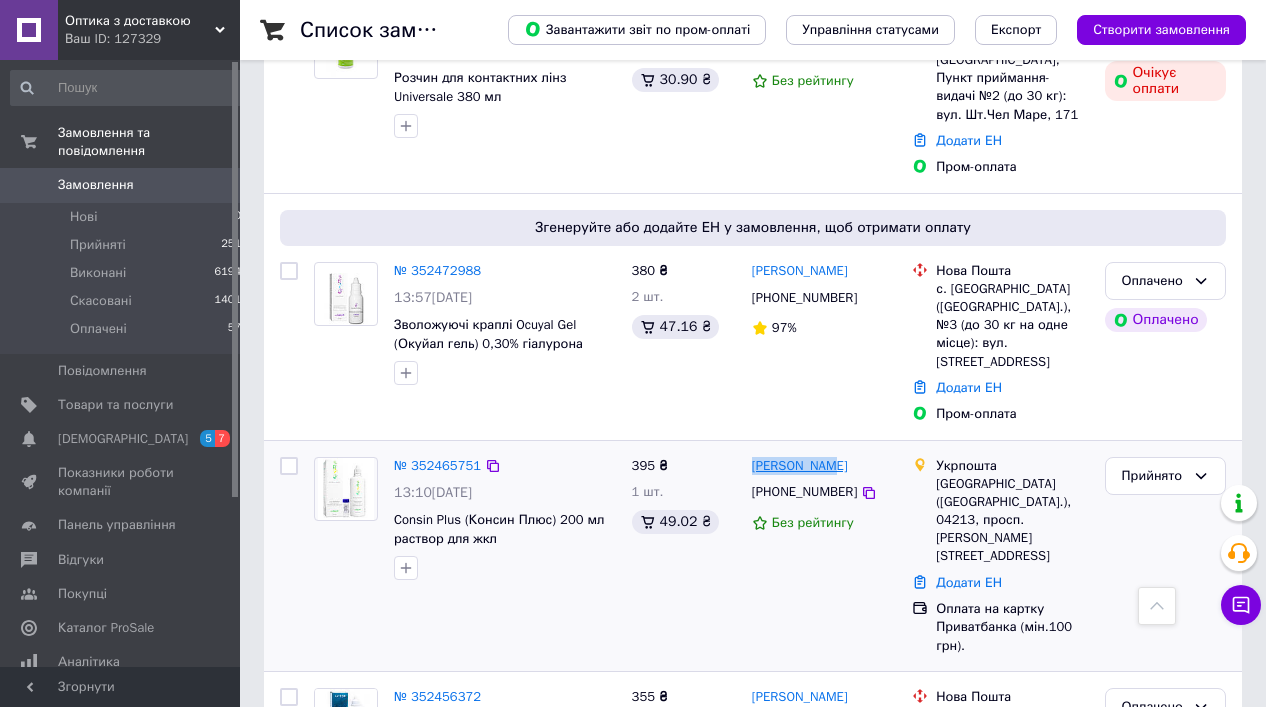 copy on "[PERSON_NAME]" 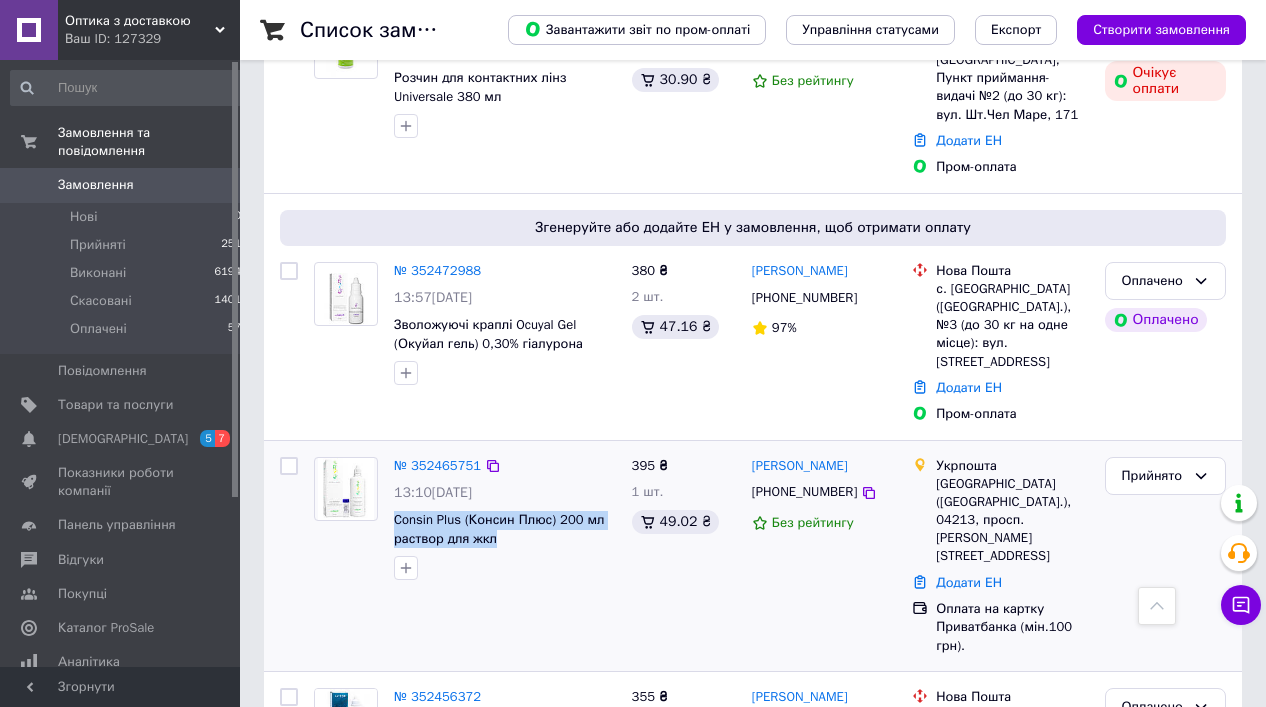 drag, startPoint x: 507, startPoint y: 447, endPoint x: 392, endPoint y: 425, distance: 117.08544 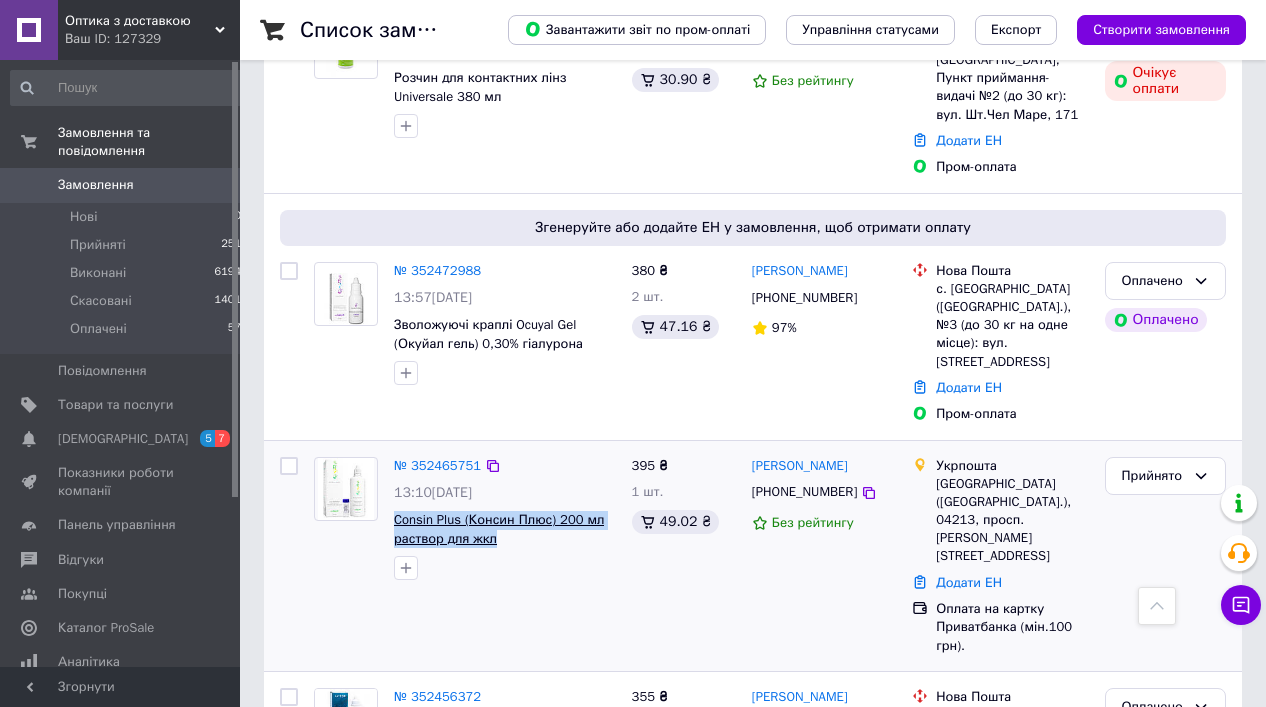 copy on "Consin Plus (Консин Плюс) 200 мл раствор для жкл" 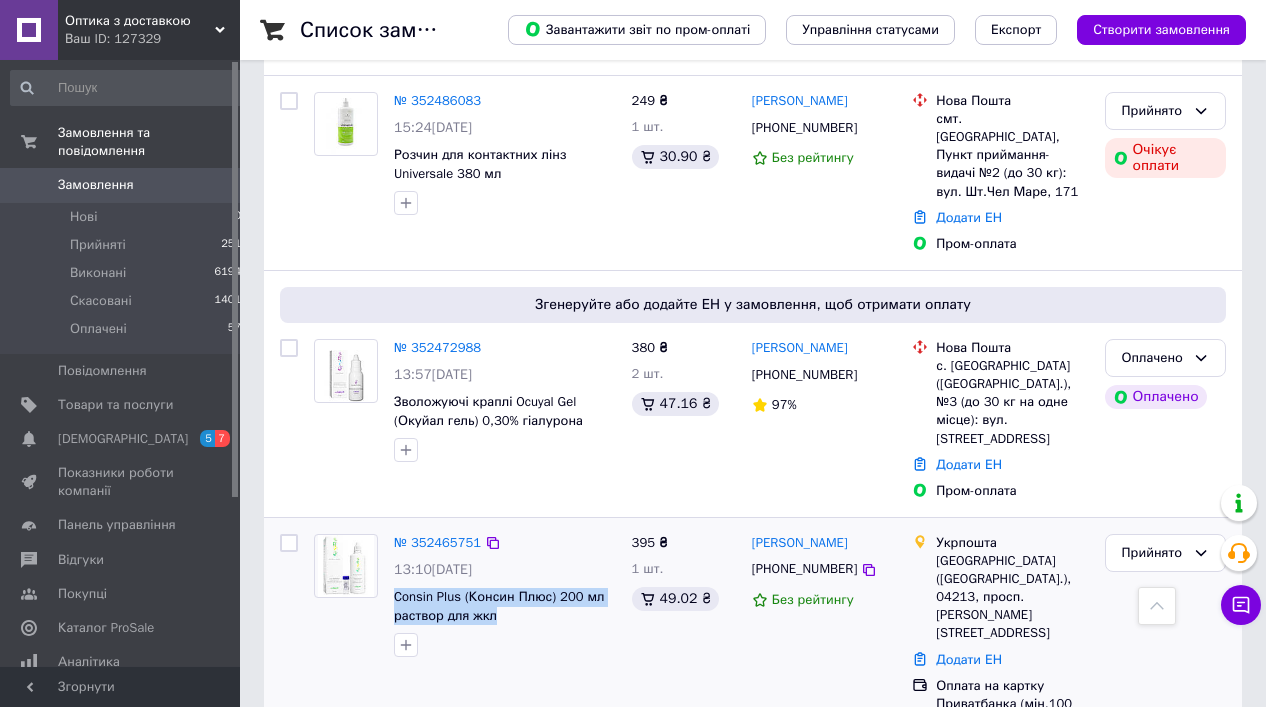 scroll, scrollTop: 1152, scrollLeft: 0, axis: vertical 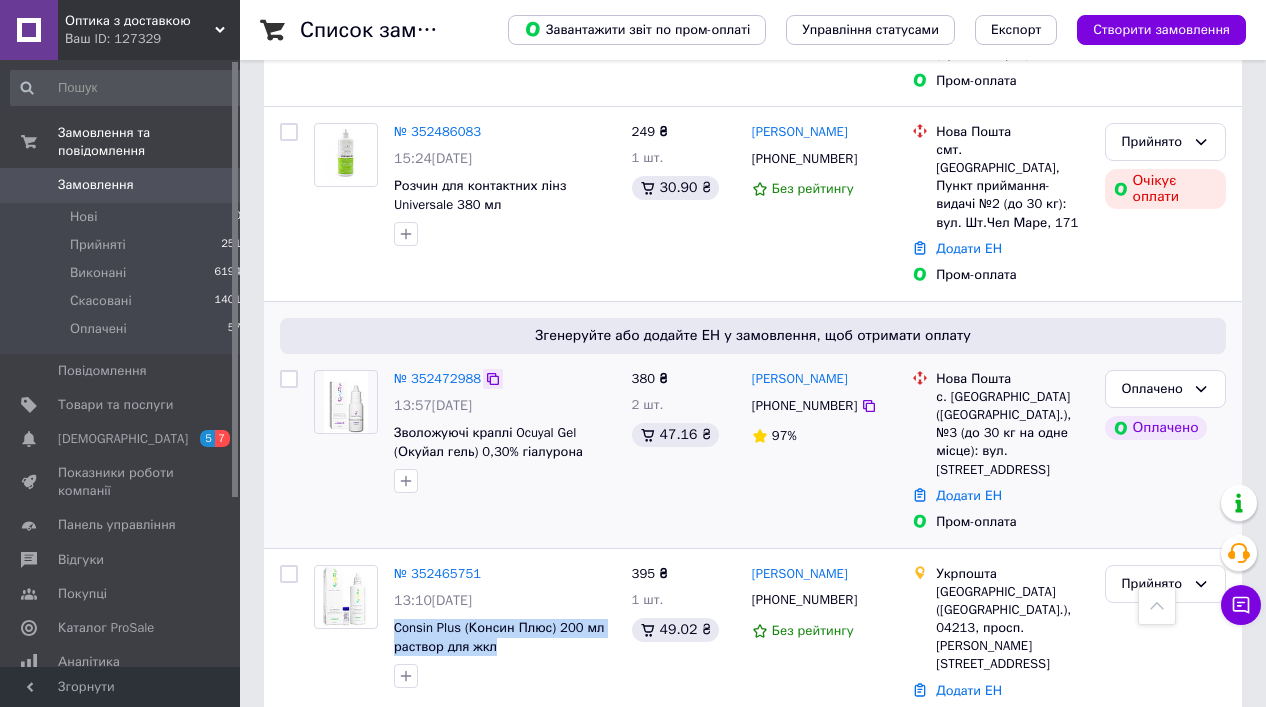 click 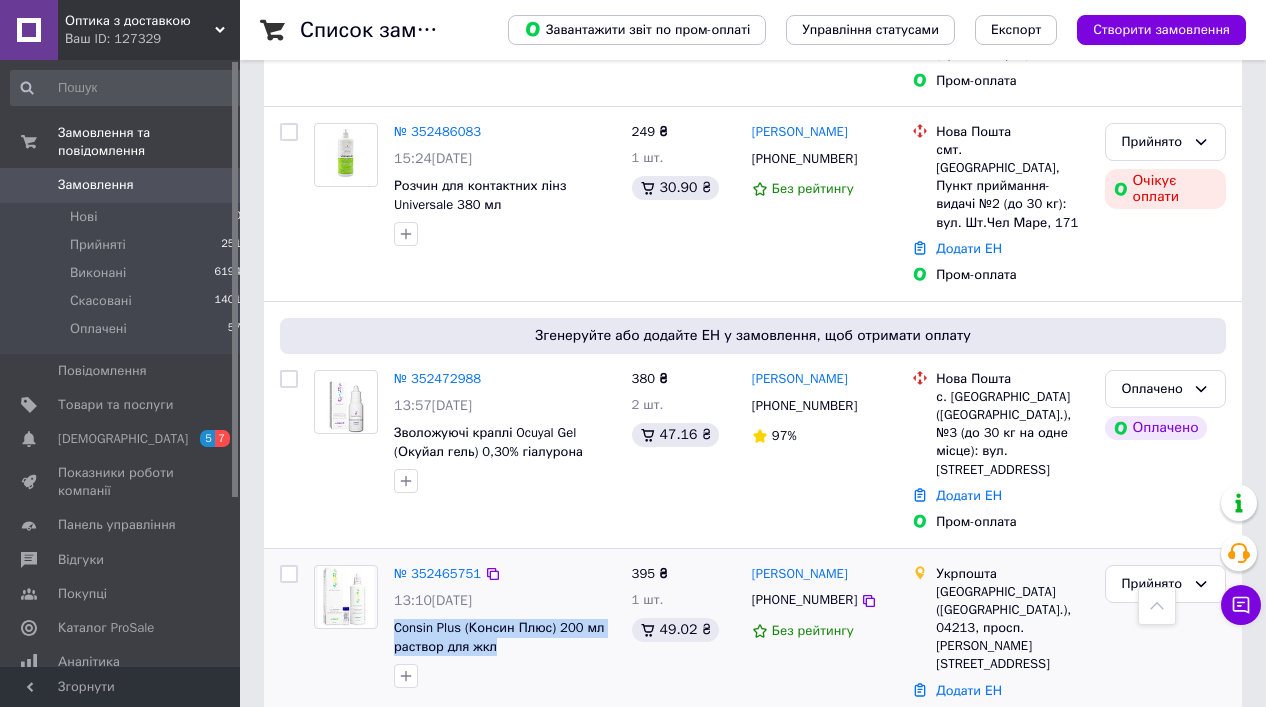 drag, startPoint x: 506, startPoint y: 502, endPoint x: 393, endPoint y: 500, distance: 113.0177 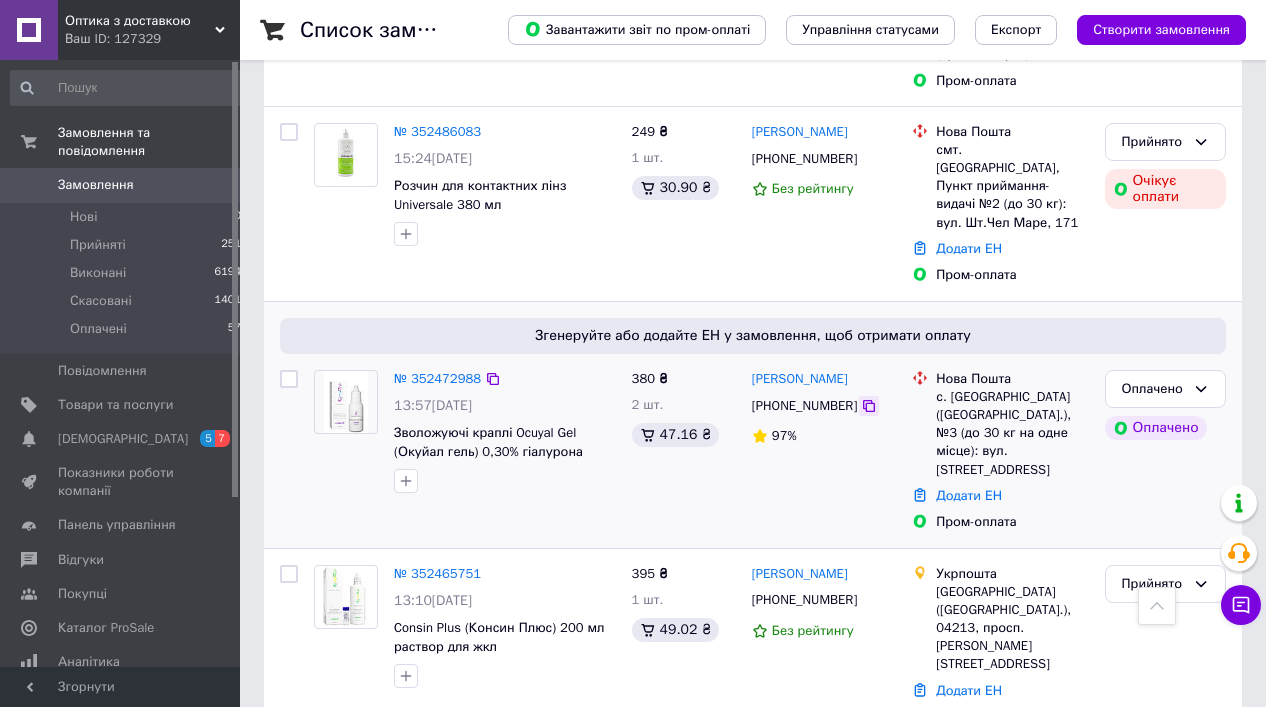 click 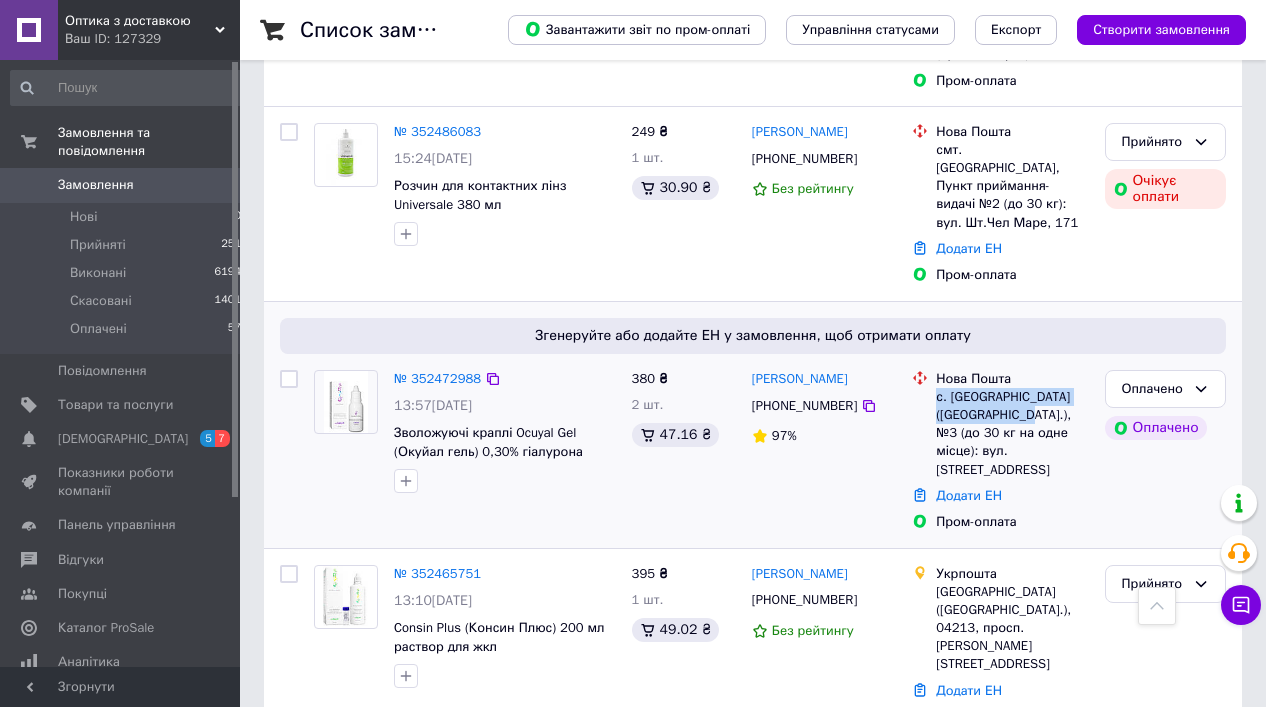 drag, startPoint x: 937, startPoint y: 316, endPoint x: 995, endPoint y: 335, distance: 61.03278 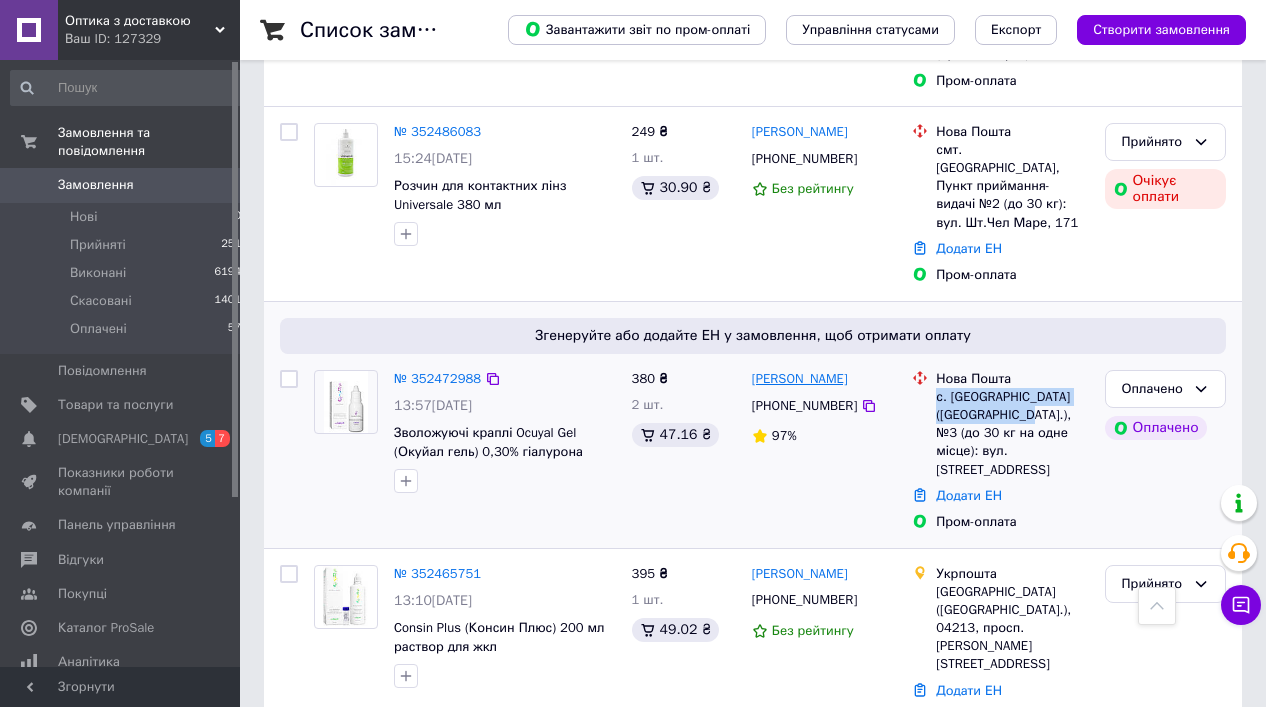 copy on "[PERSON_NAME]" 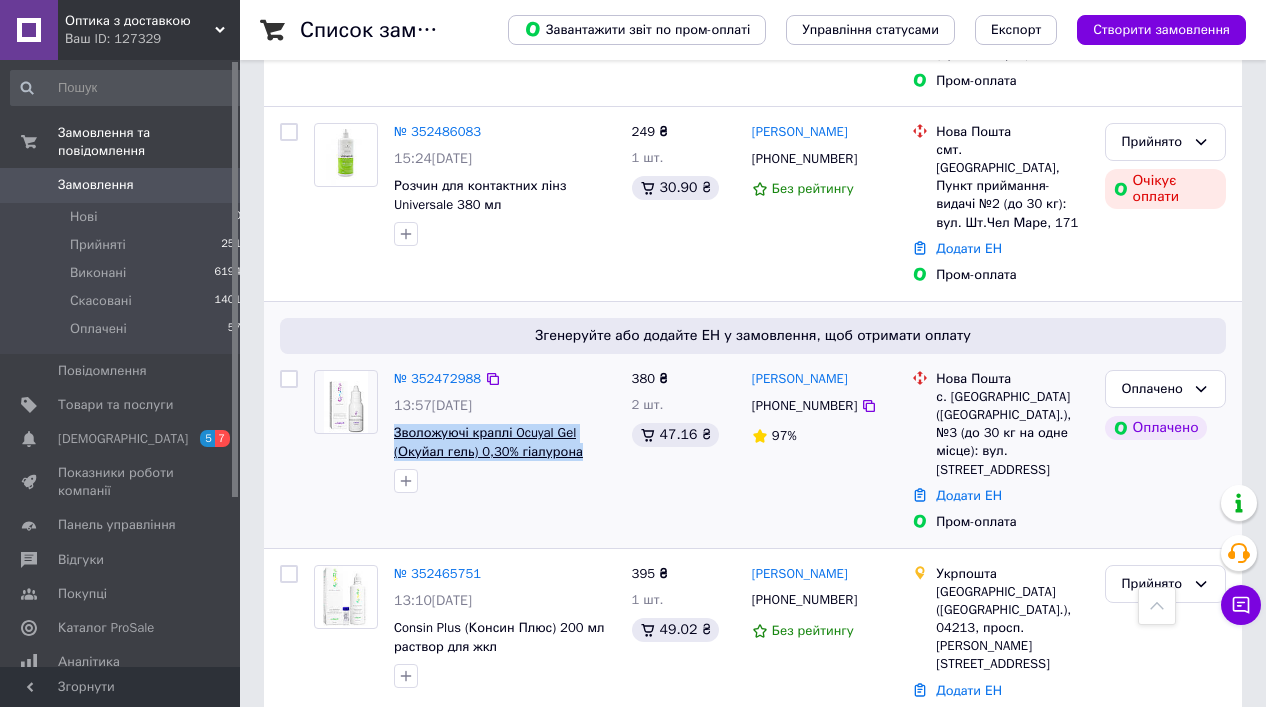 drag, startPoint x: 597, startPoint y: 370, endPoint x: 395, endPoint y: 358, distance: 202.35612 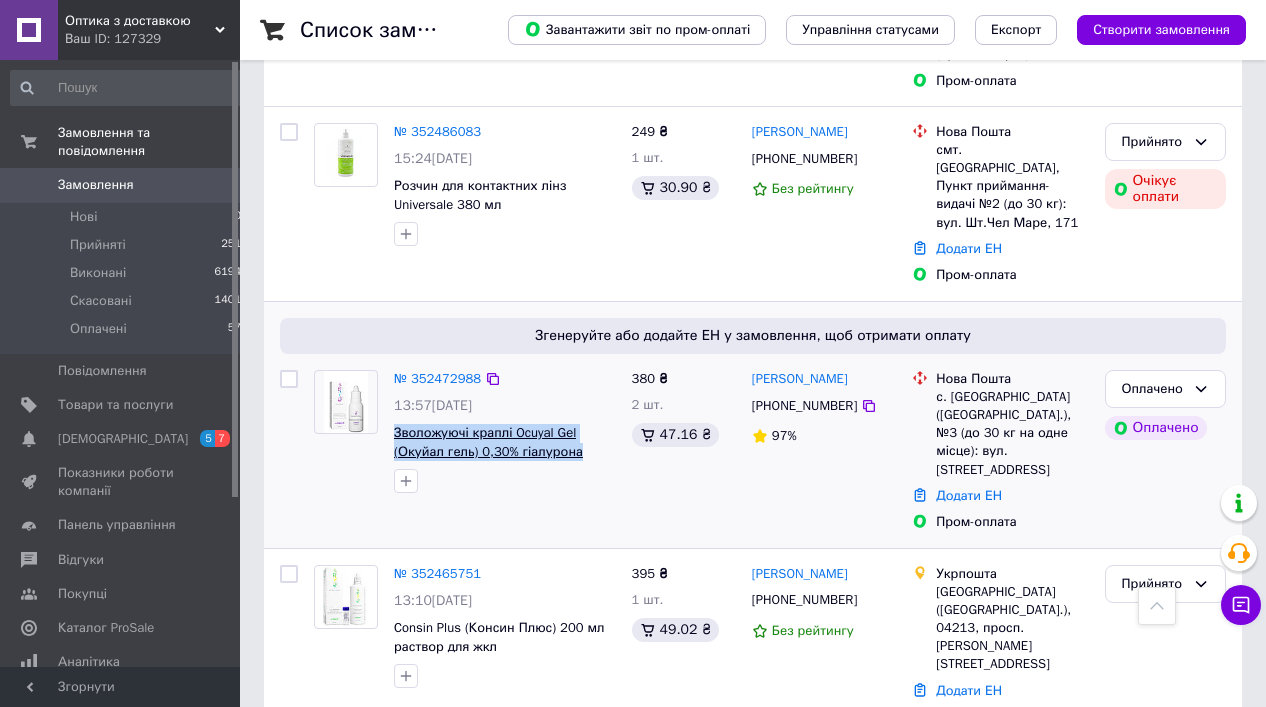 copy on "Зволожуючі краплі Ocuyal Gel (Окуйал гель) 0,30% гіалурона" 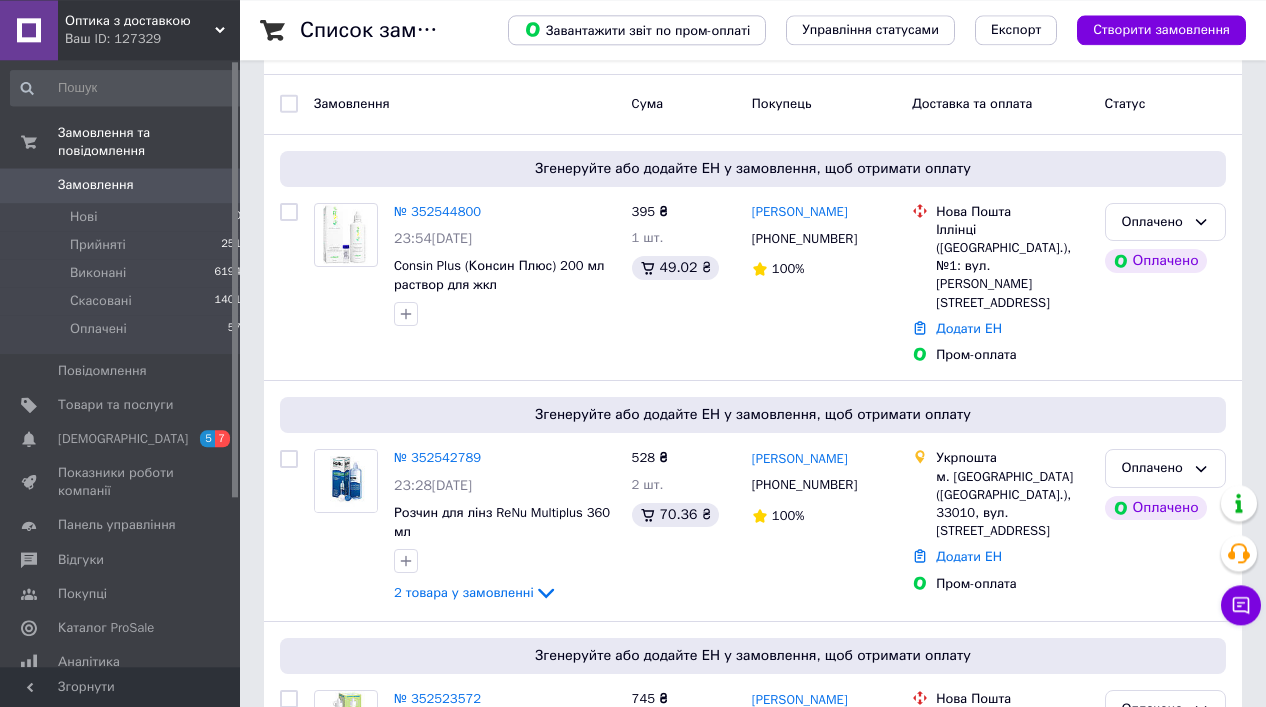 scroll, scrollTop: 72, scrollLeft: 0, axis: vertical 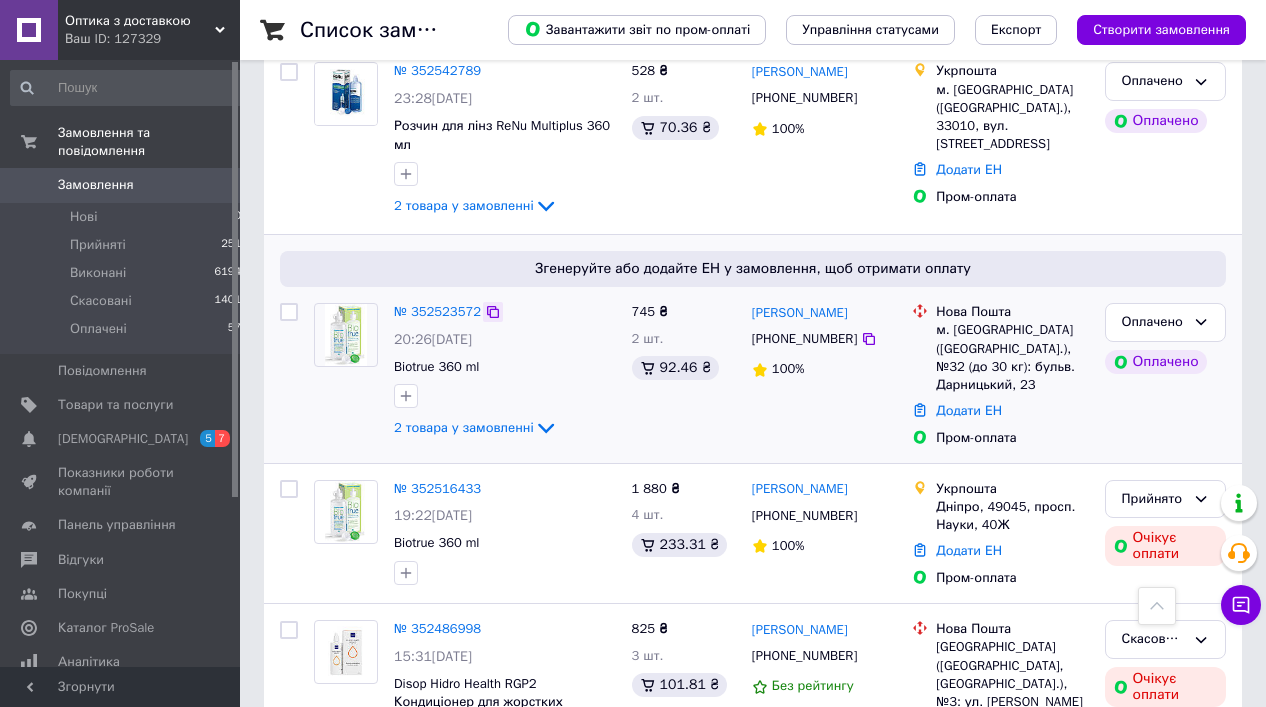 click 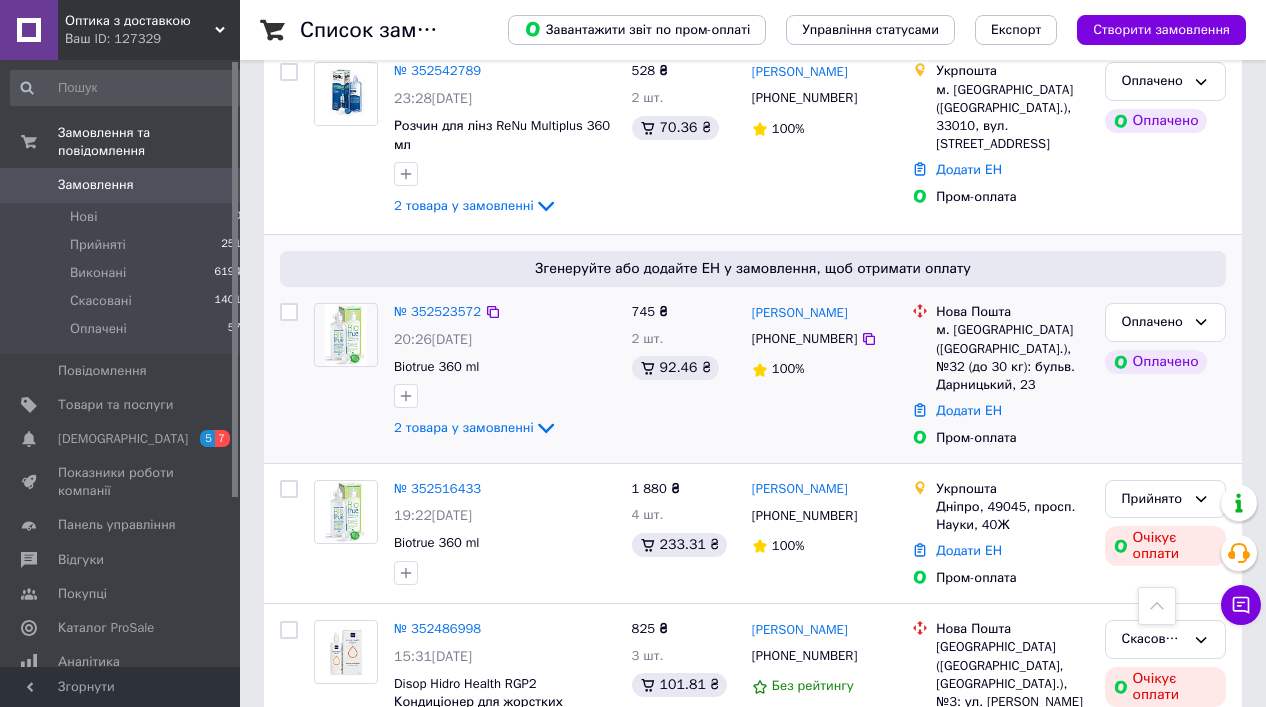 drag, startPoint x: 512, startPoint y: 302, endPoint x: 392, endPoint y: 311, distance: 120.33703 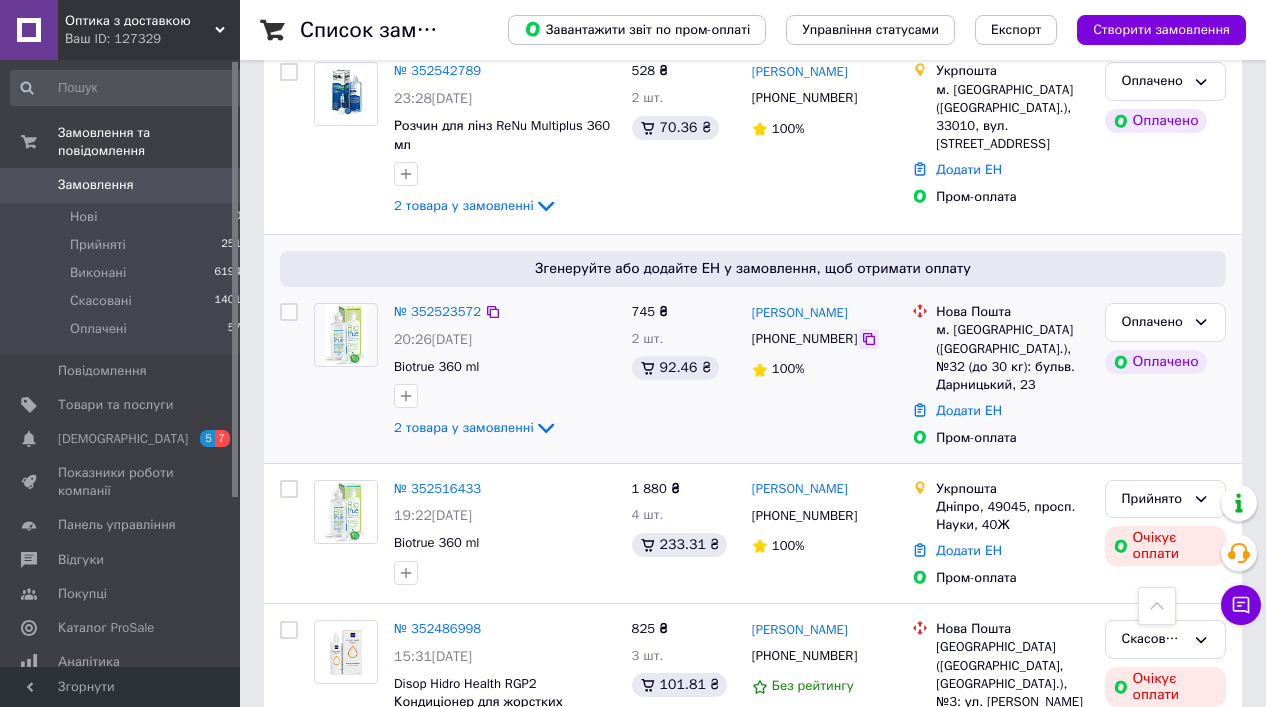 click 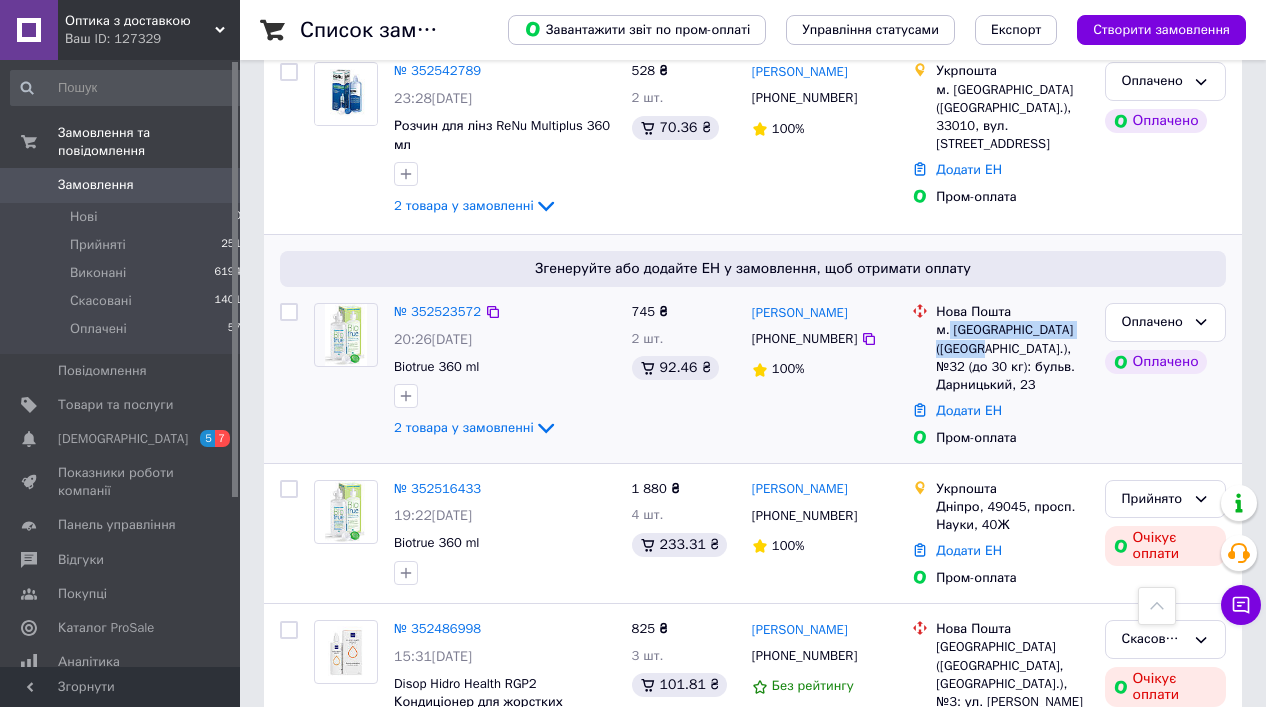 drag, startPoint x: 950, startPoint y: 296, endPoint x: 965, endPoint y: 315, distance: 24.207438 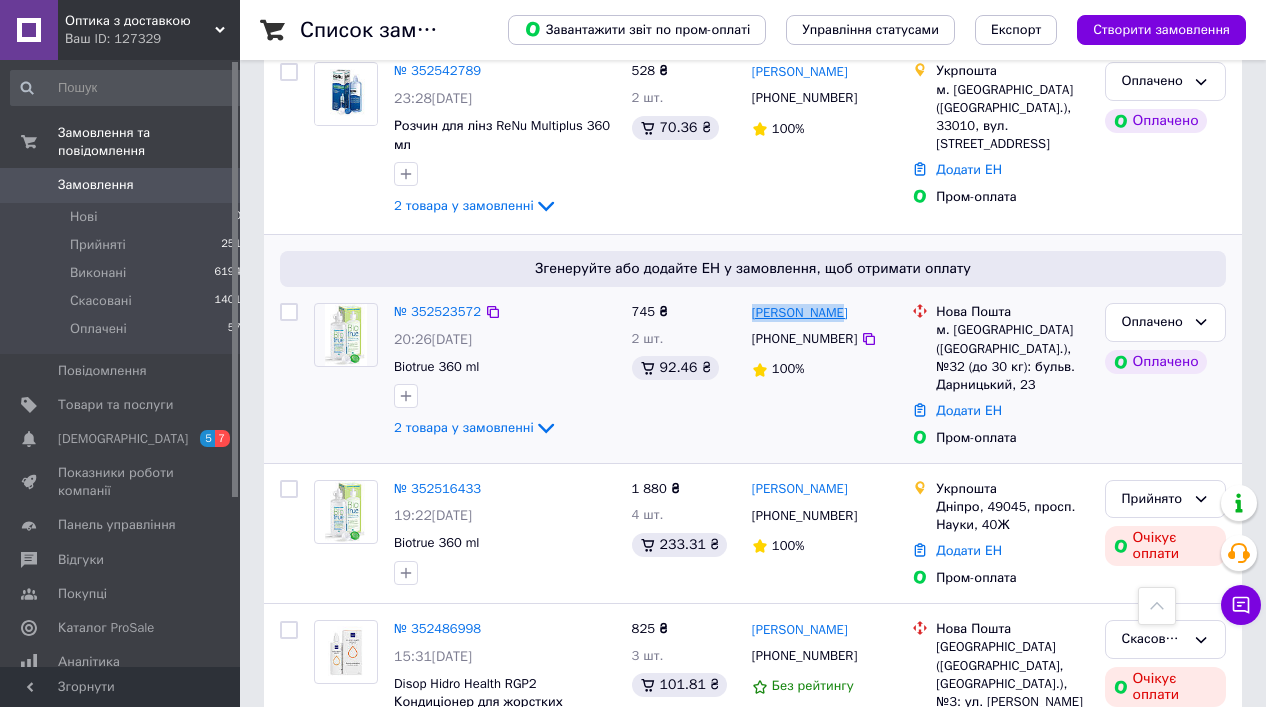drag, startPoint x: 836, startPoint y: 272, endPoint x: 754, endPoint y: 277, distance: 82.1523 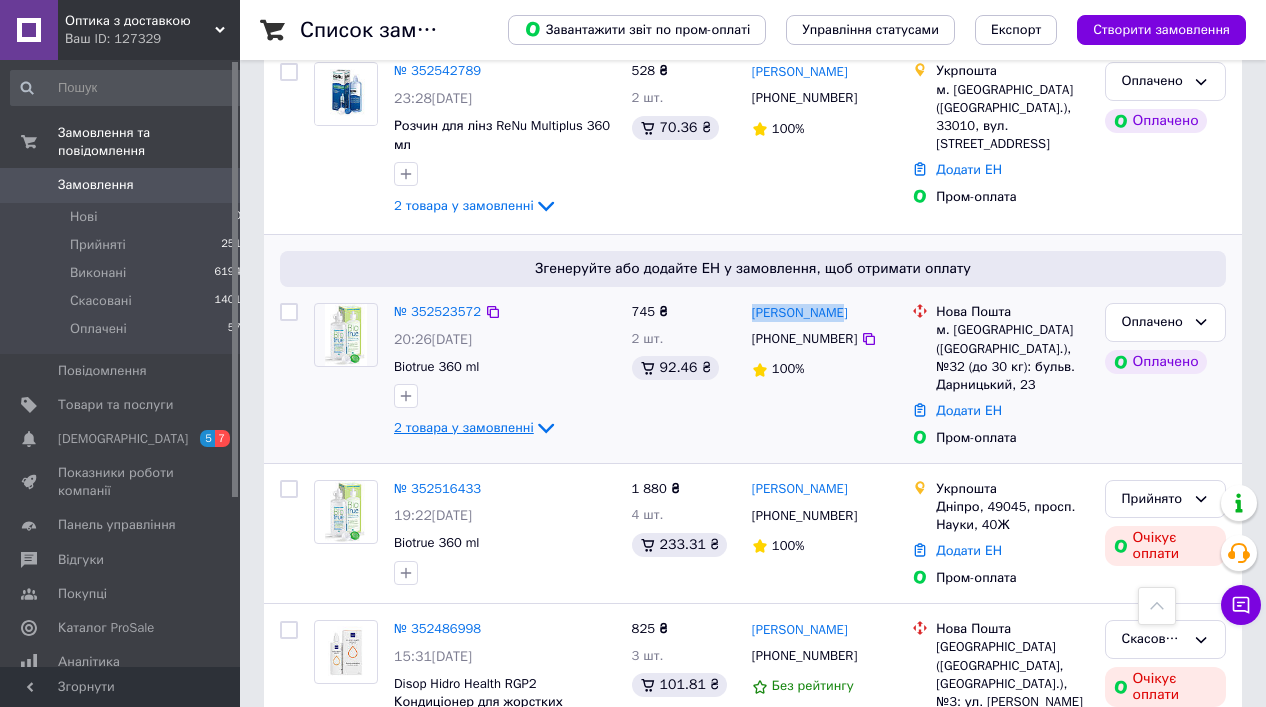 click 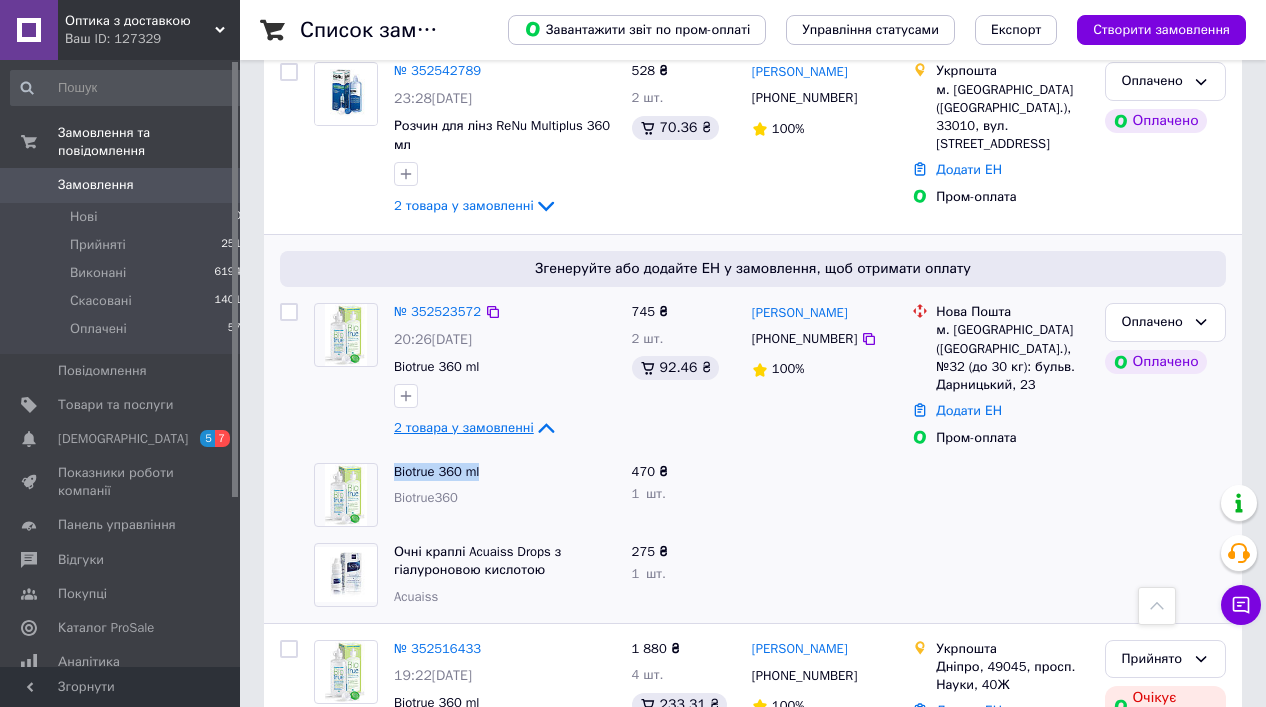 drag, startPoint x: 501, startPoint y: 431, endPoint x: 392, endPoint y: 434, distance: 109.041275 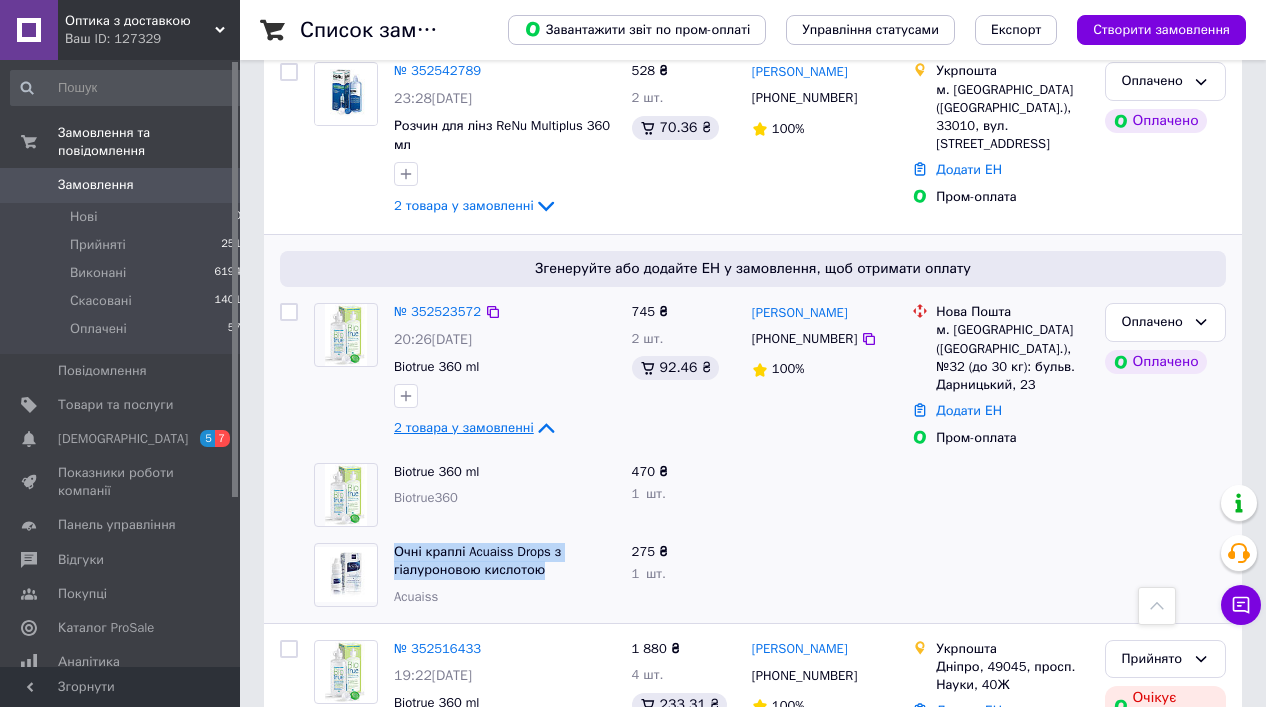 drag, startPoint x: 549, startPoint y: 527, endPoint x: 394, endPoint y: 509, distance: 156.04166 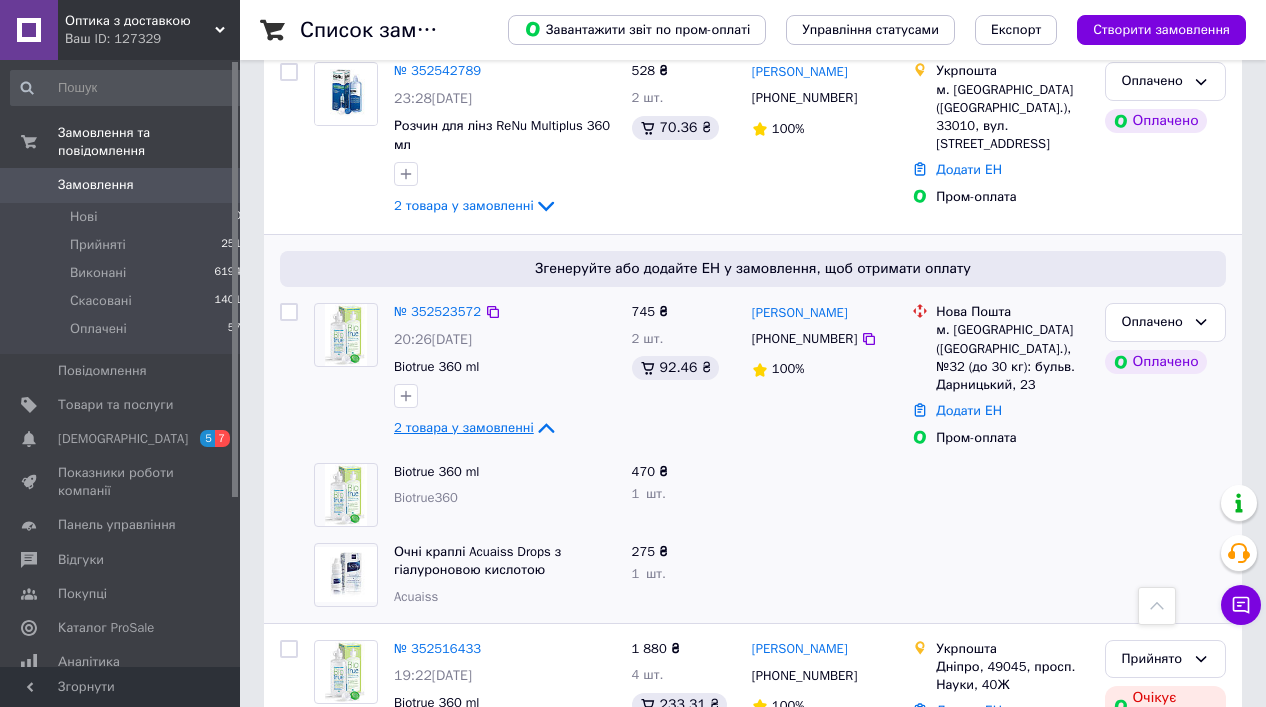 click 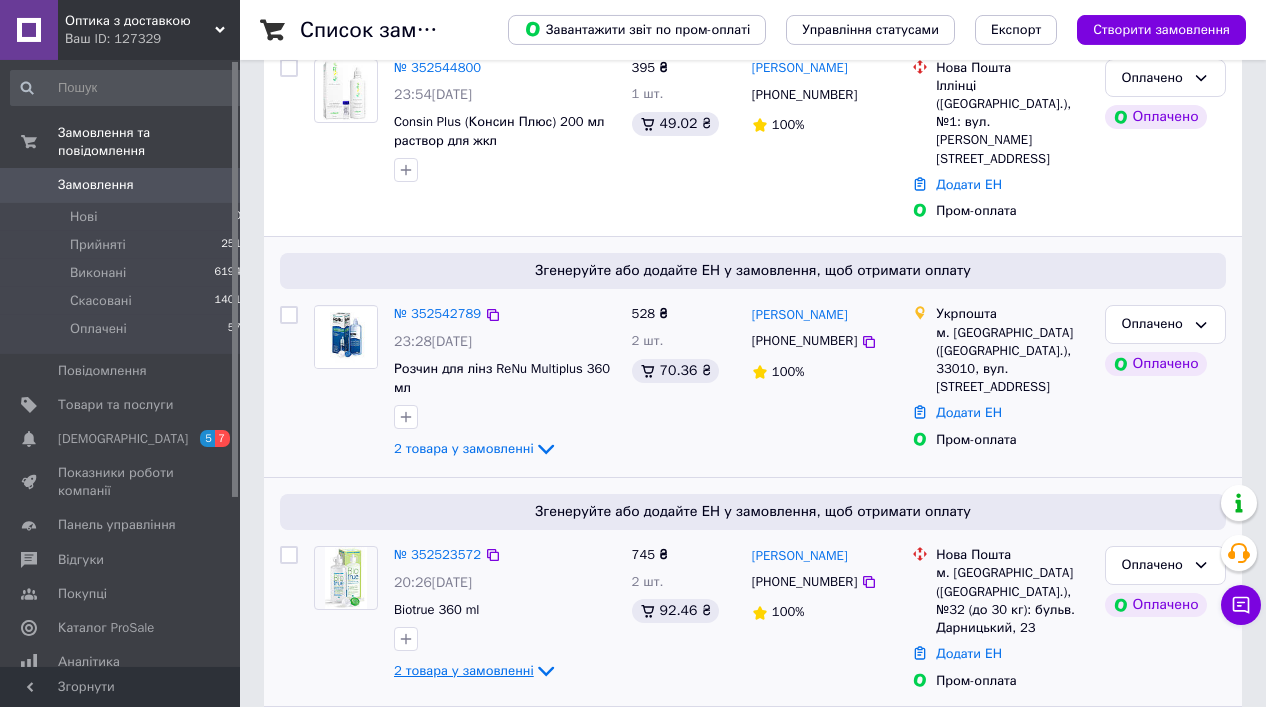scroll, scrollTop: 216, scrollLeft: 0, axis: vertical 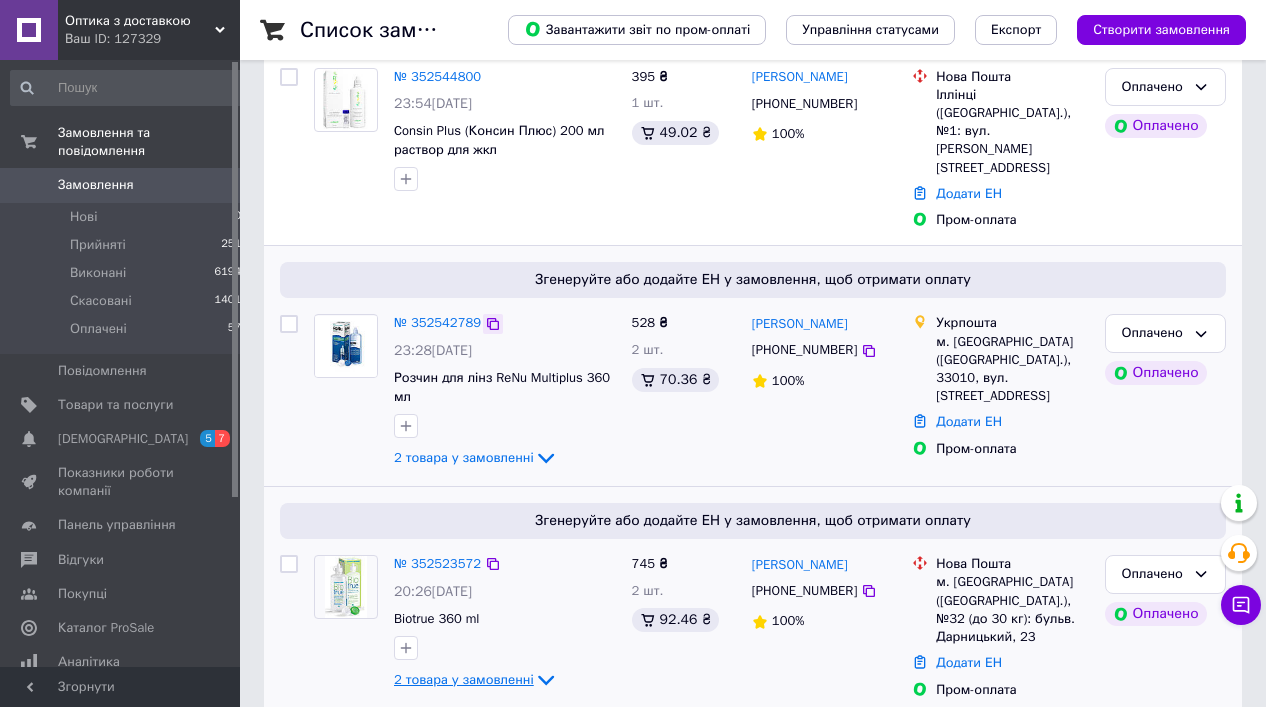 click 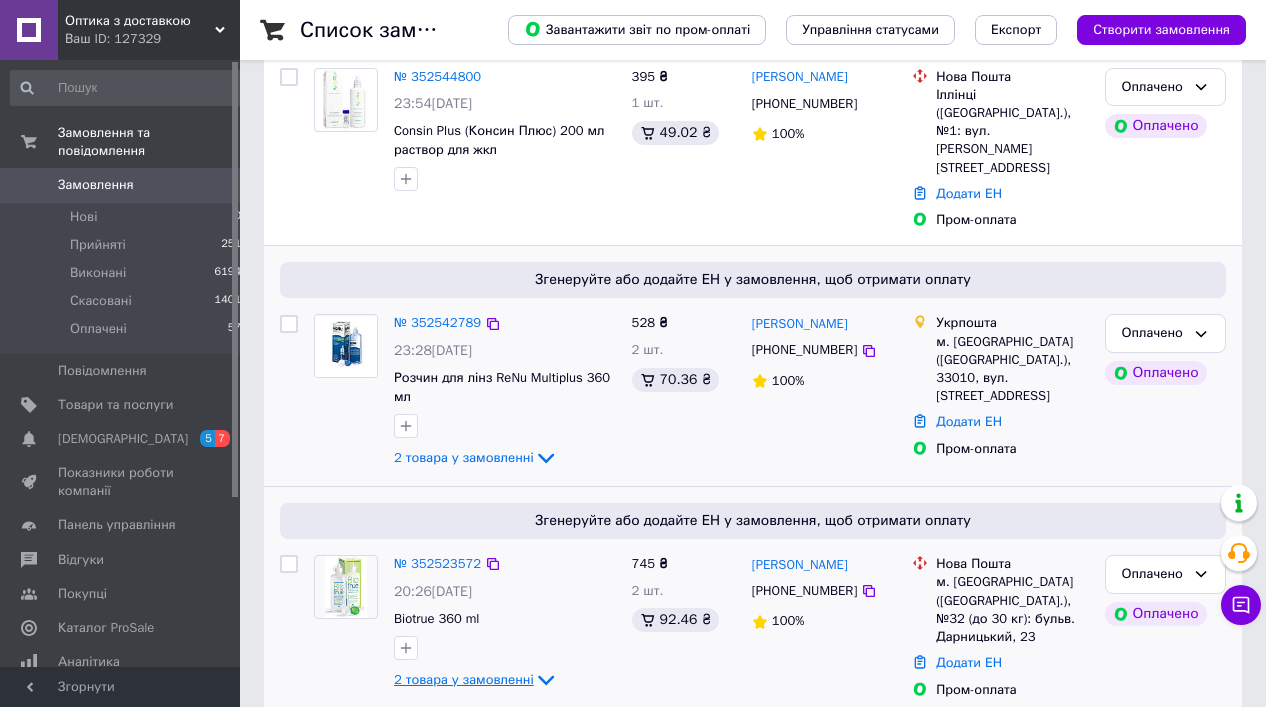 drag, startPoint x: 510, startPoint y: 313, endPoint x: 397, endPoint y: 315, distance: 113.0177 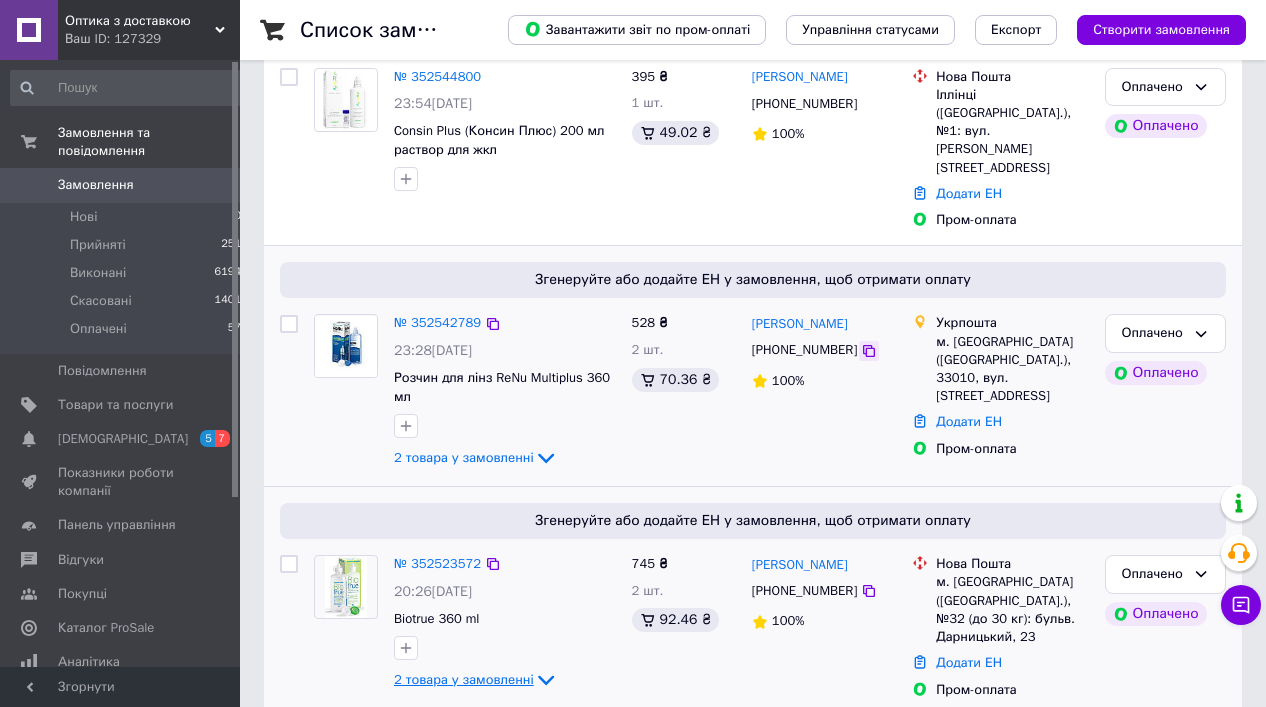 click 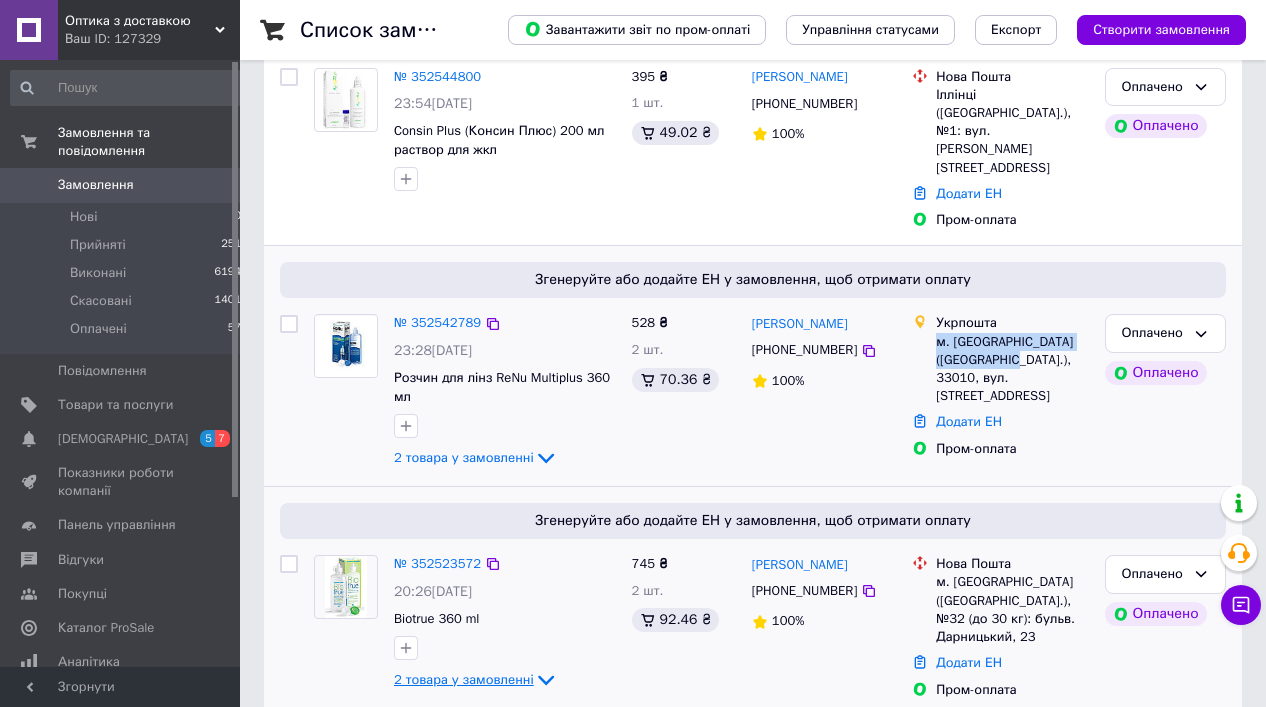 drag, startPoint x: 937, startPoint y: 302, endPoint x: 1007, endPoint y: 324, distance: 73.37575 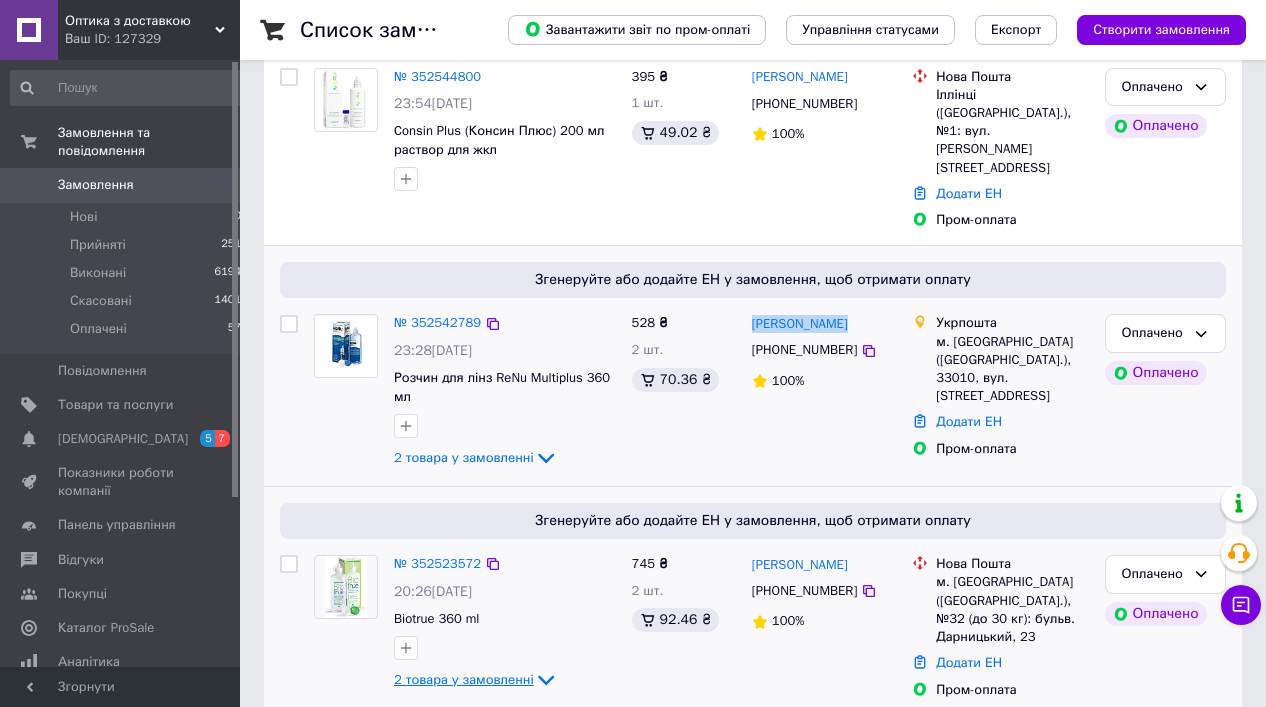 drag, startPoint x: 851, startPoint y: 290, endPoint x: 751, endPoint y: 290, distance: 100 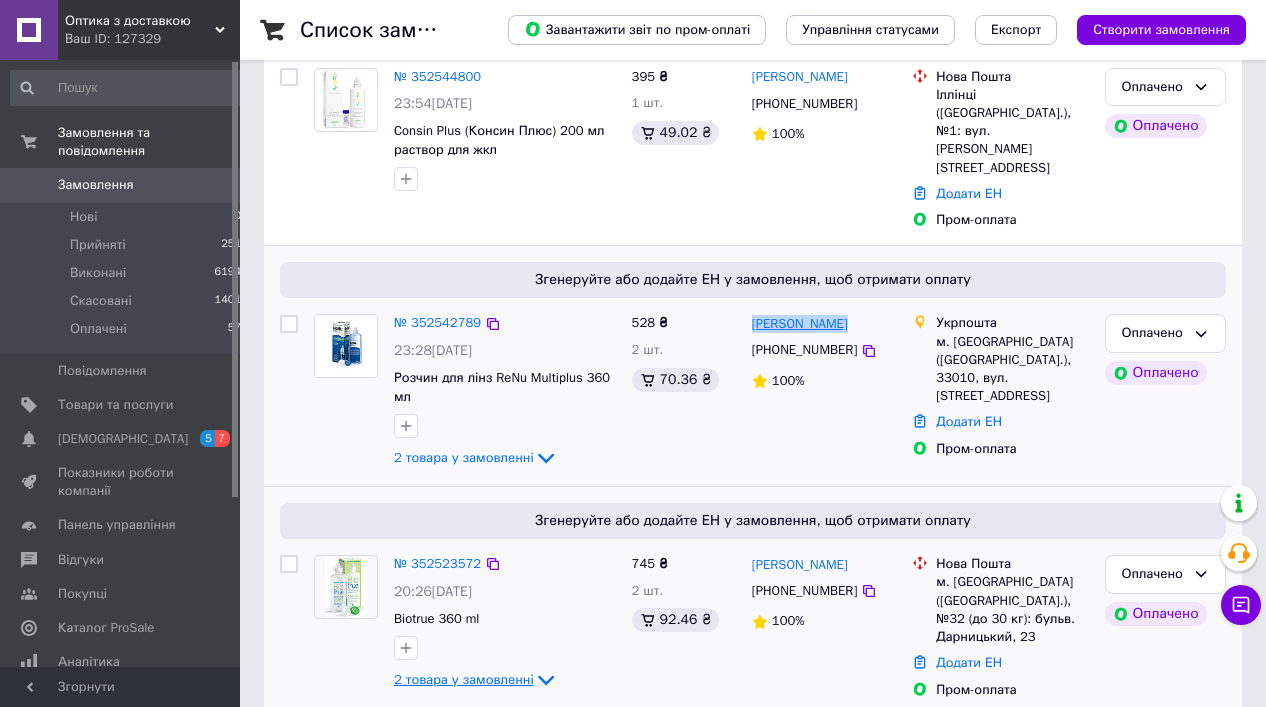 drag, startPoint x: 759, startPoint y: 290, endPoint x: 770, endPoint y: 290, distance: 11 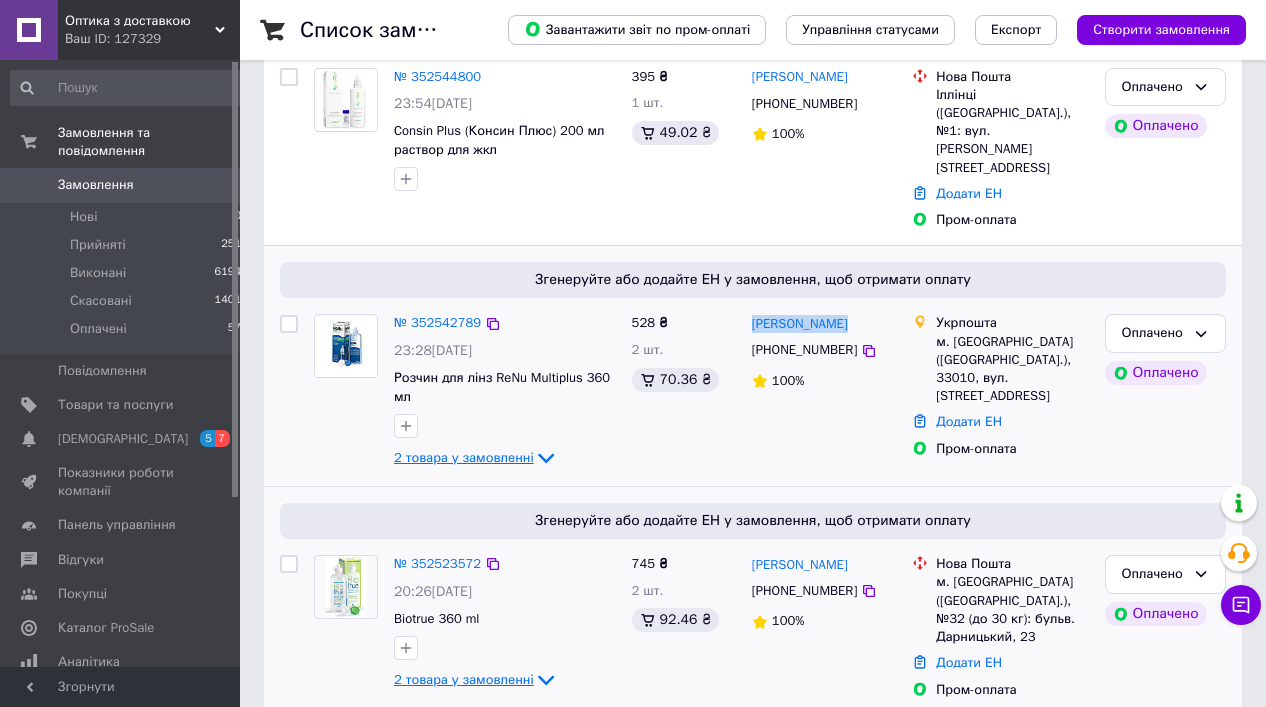 click 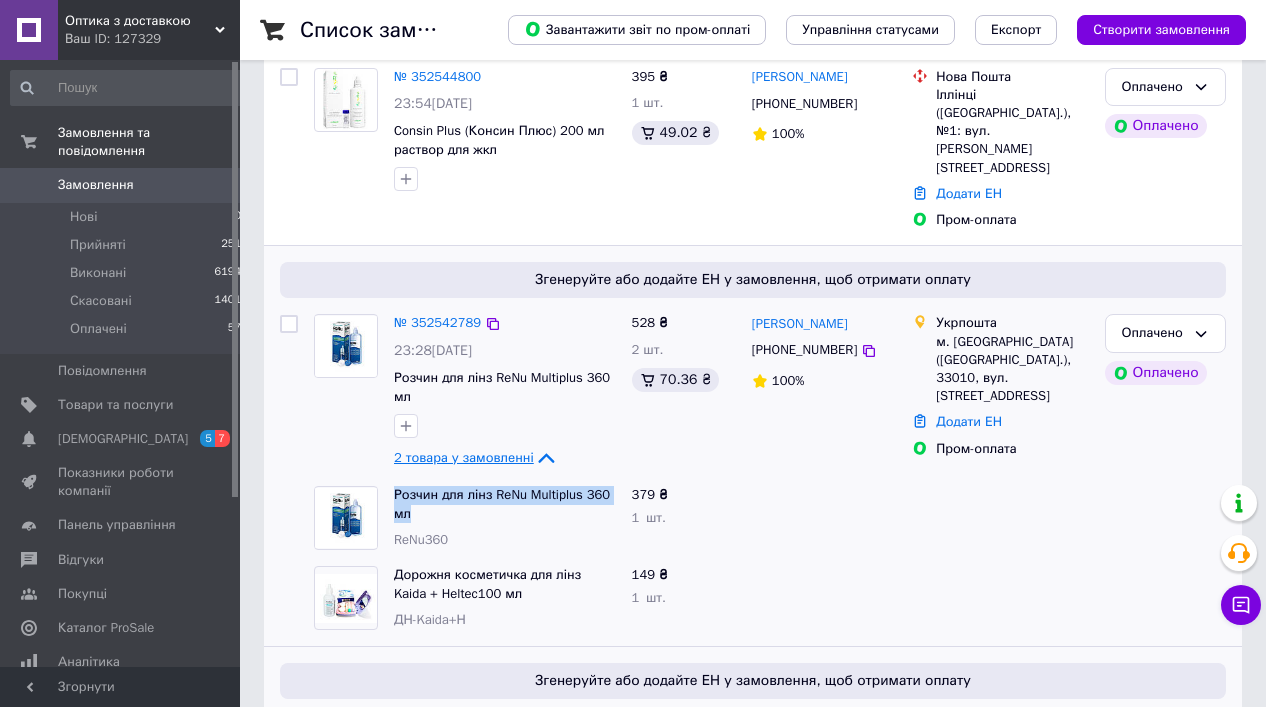 drag, startPoint x: 419, startPoint y: 476, endPoint x: 391, endPoint y: 458, distance: 33.286633 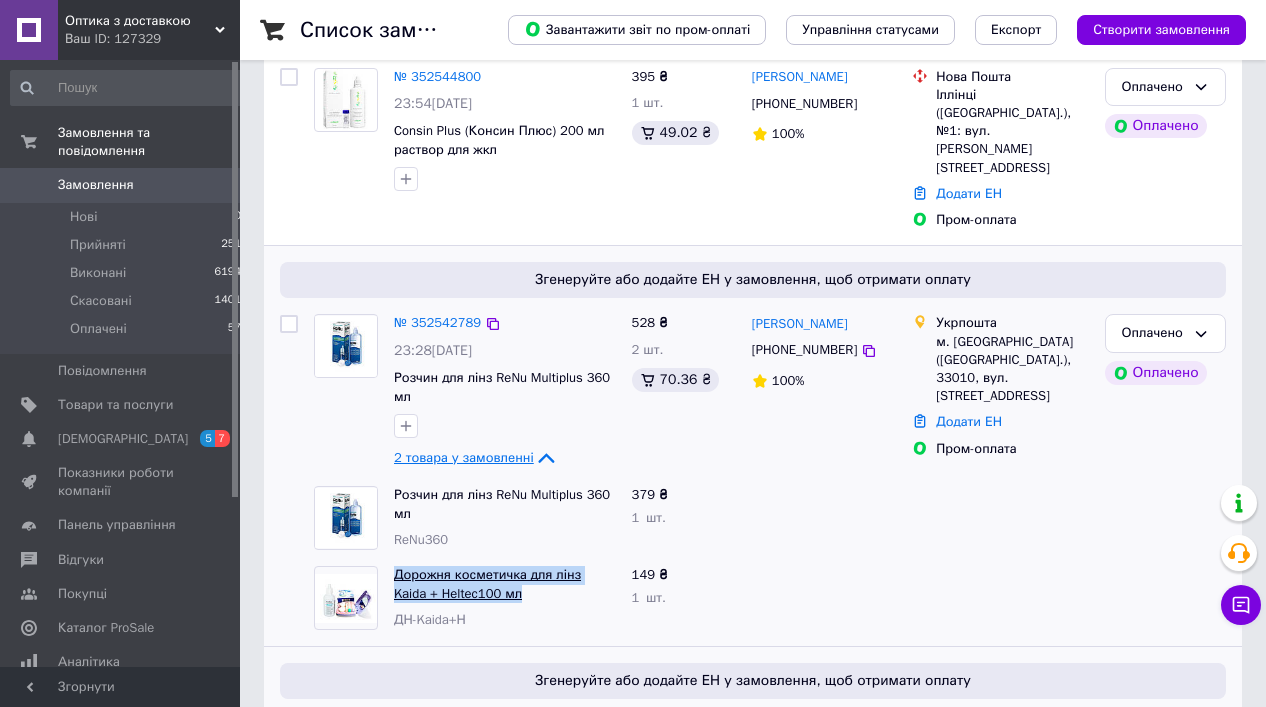 drag, startPoint x: 506, startPoint y: 560, endPoint x: 398, endPoint y: 540, distance: 109.83624 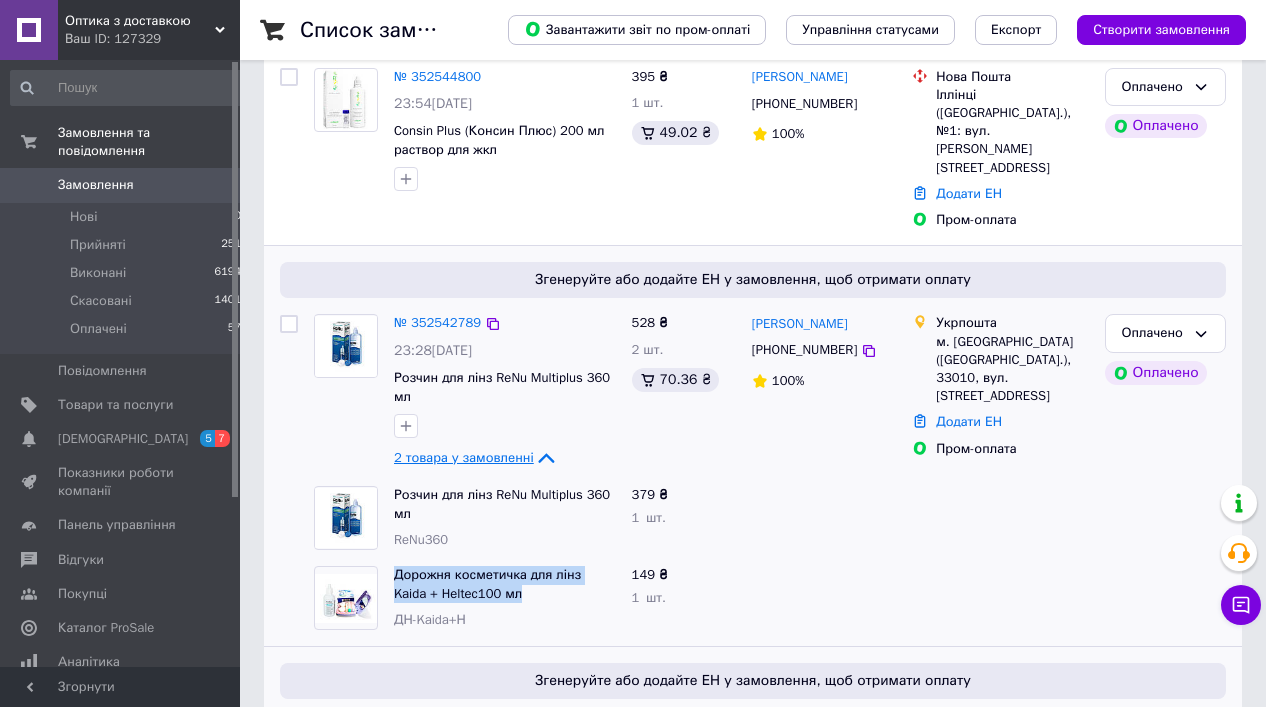 click 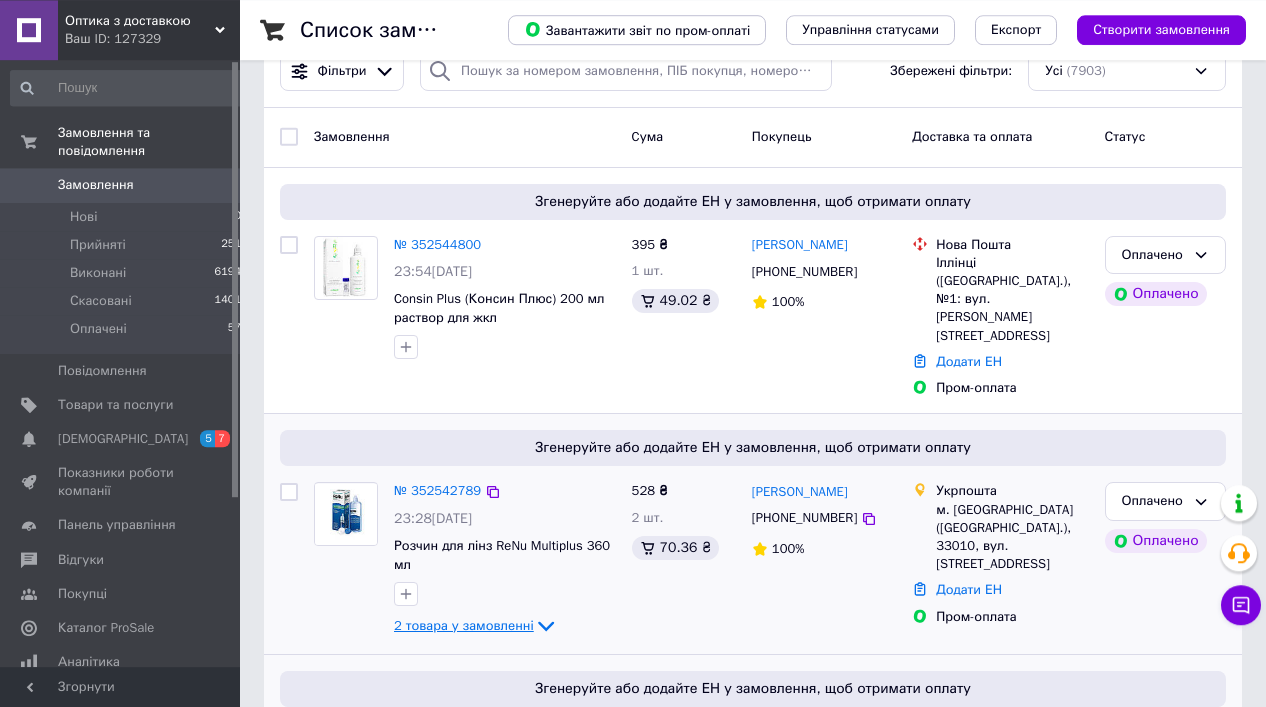 scroll, scrollTop: 0, scrollLeft: 0, axis: both 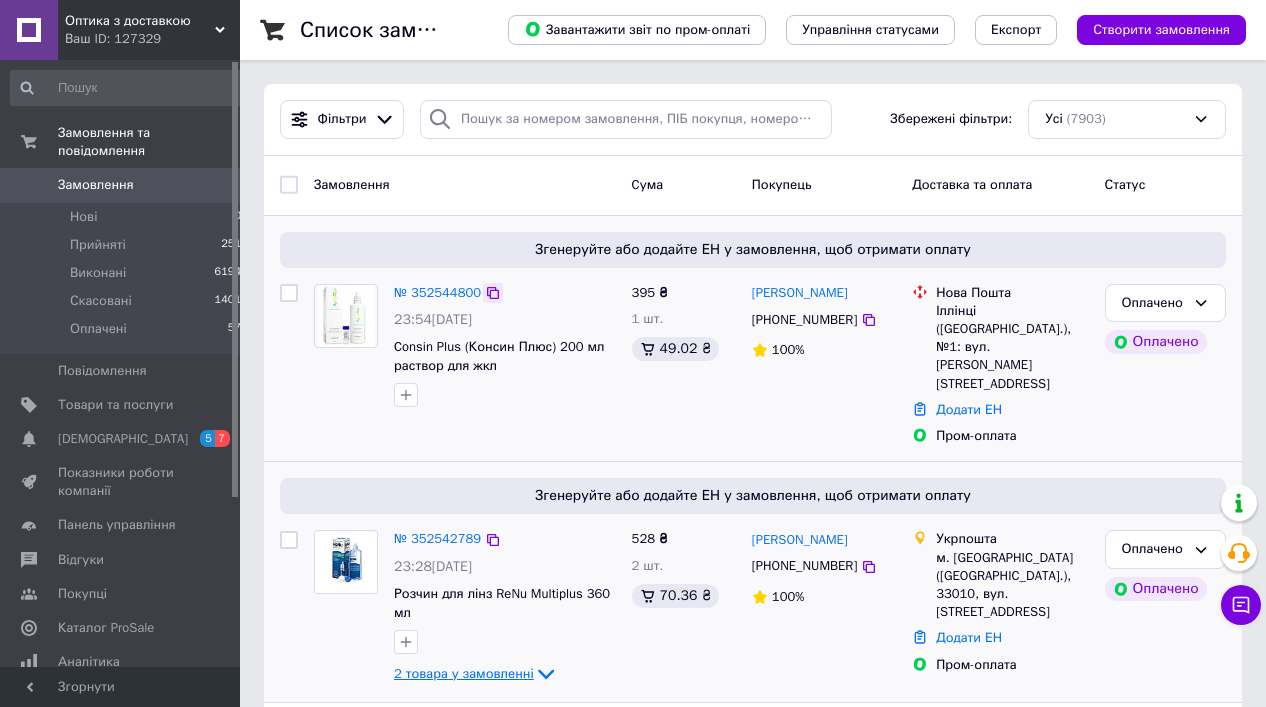 click 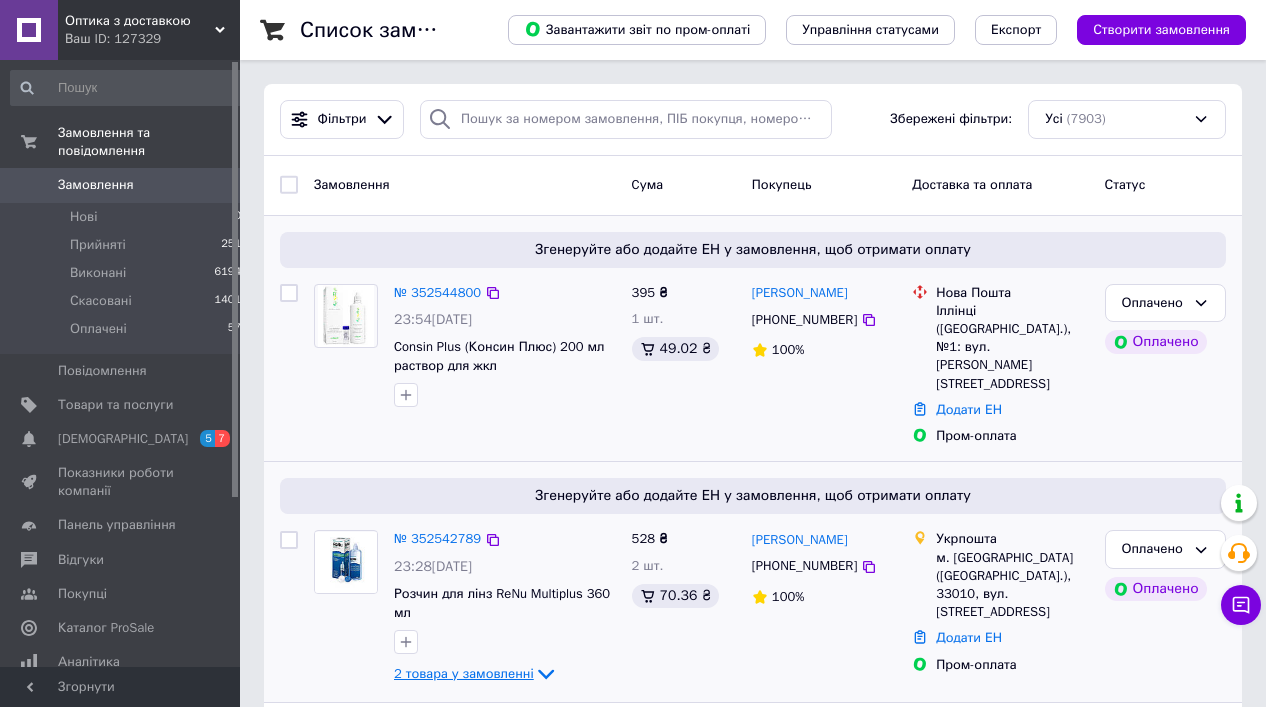 drag, startPoint x: 515, startPoint y: 322, endPoint x: 394, endPoint y: 320, distance: 121.016525 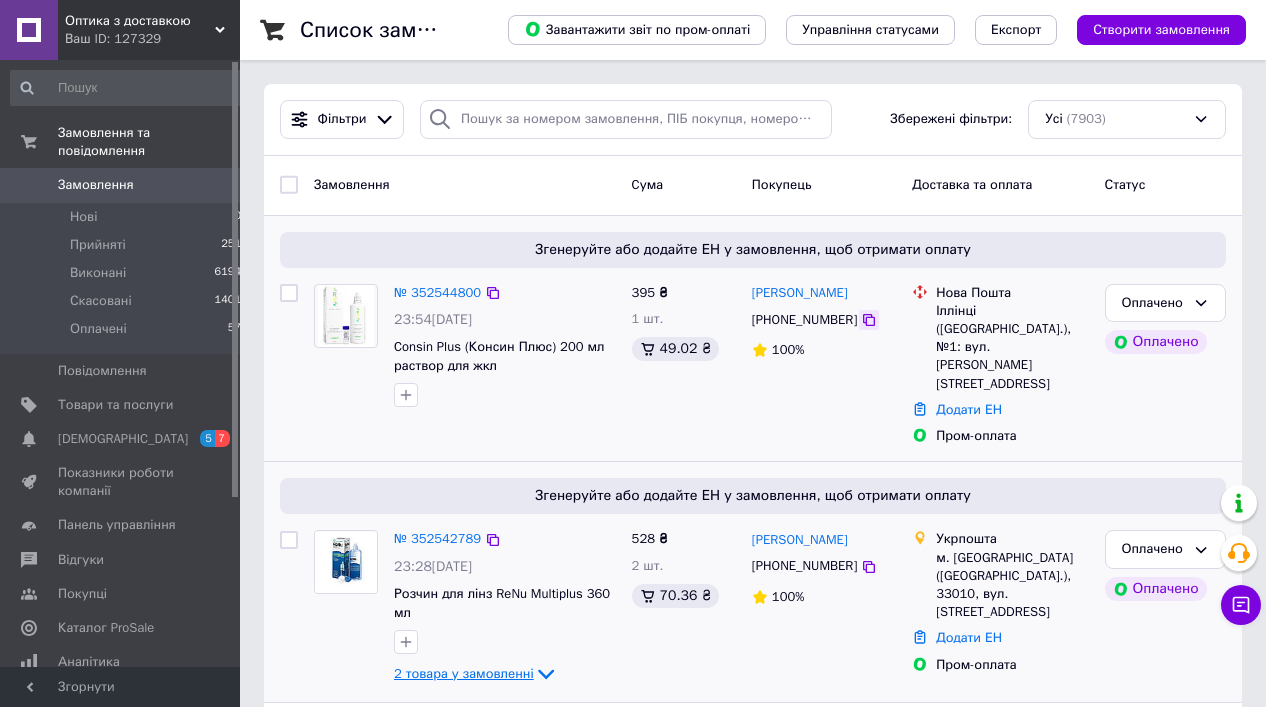 click 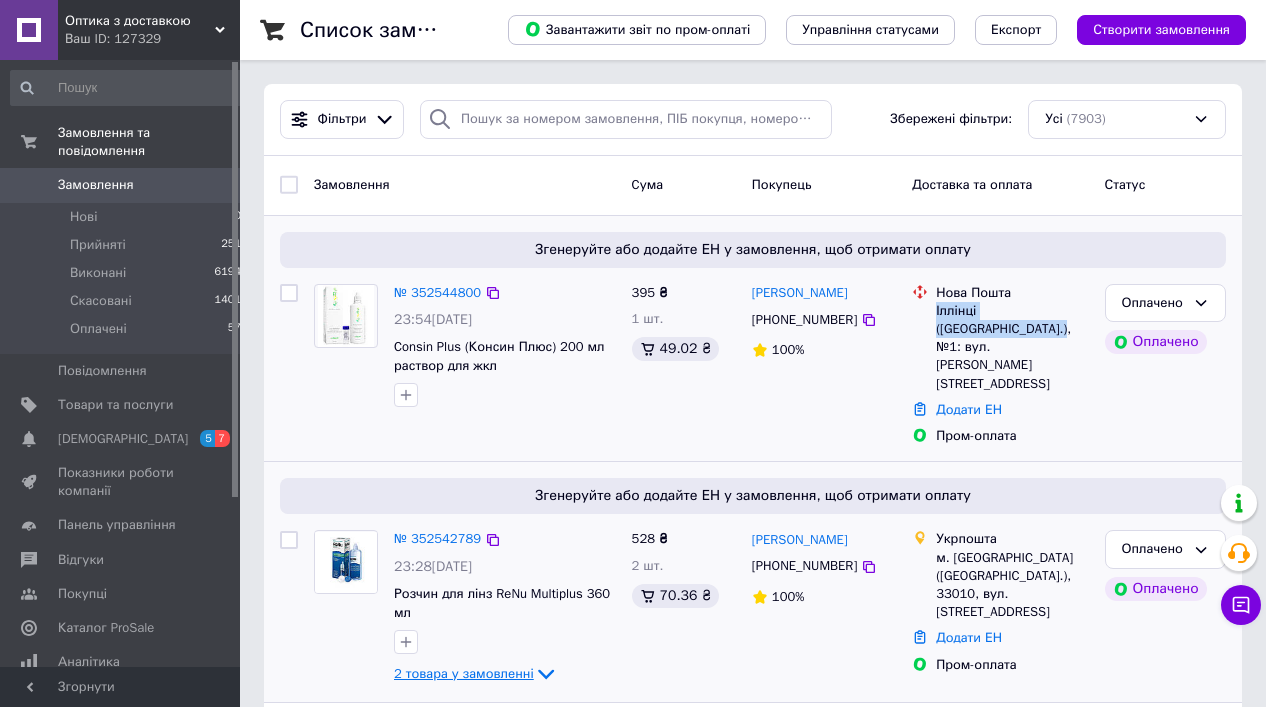 drag, startPoint x: 936, startPoint y: 311, endPoint x: 955, endPoint y: 326, distance: 24.207438 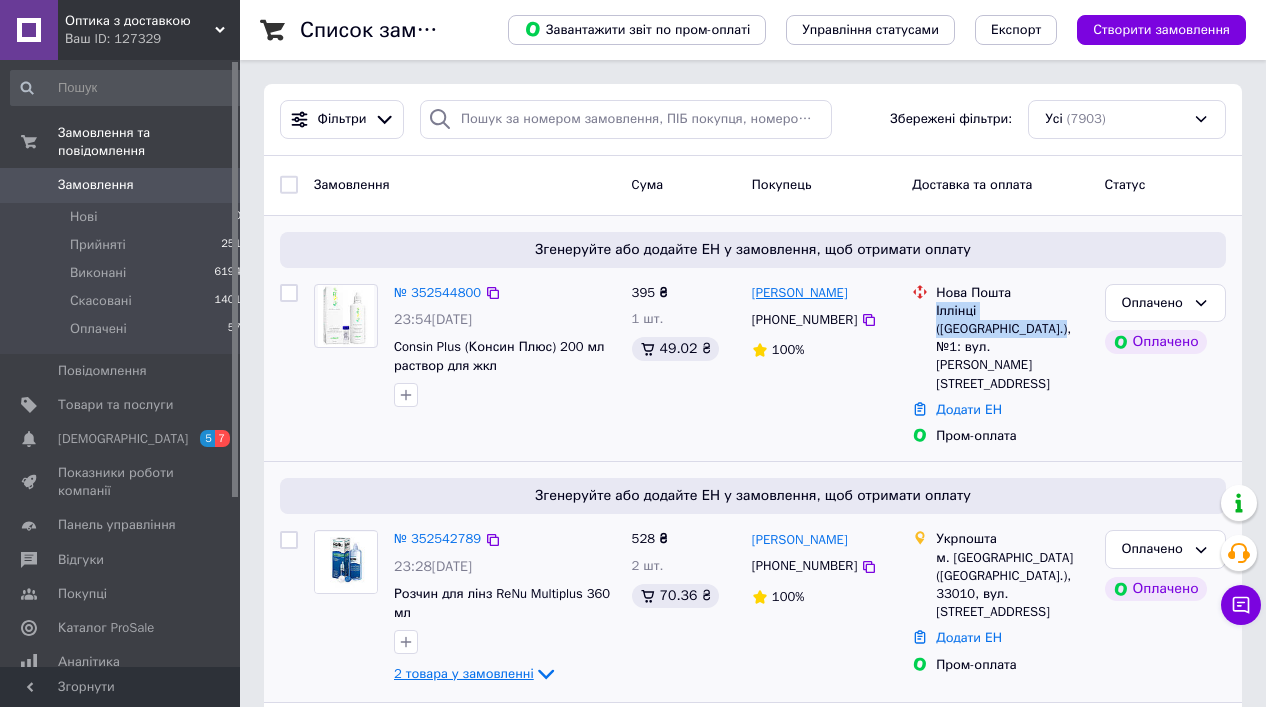 drag, startPoint x: 865, startPoint y: 296, endPoint x: 755, endPoint y: 297, distance: 110.00455 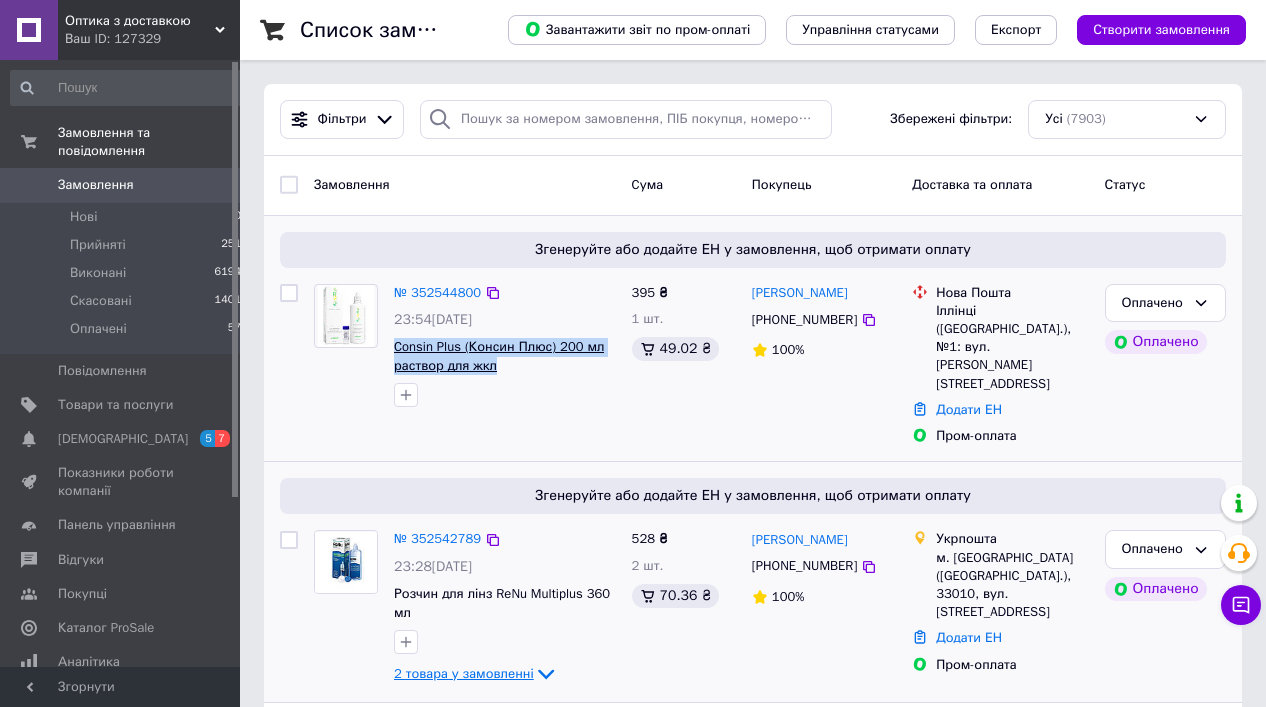 drag, startPoint x: 512, startPoint y: 374, endPoint x: 397, endPoint y: 346, distance: 118.35962 